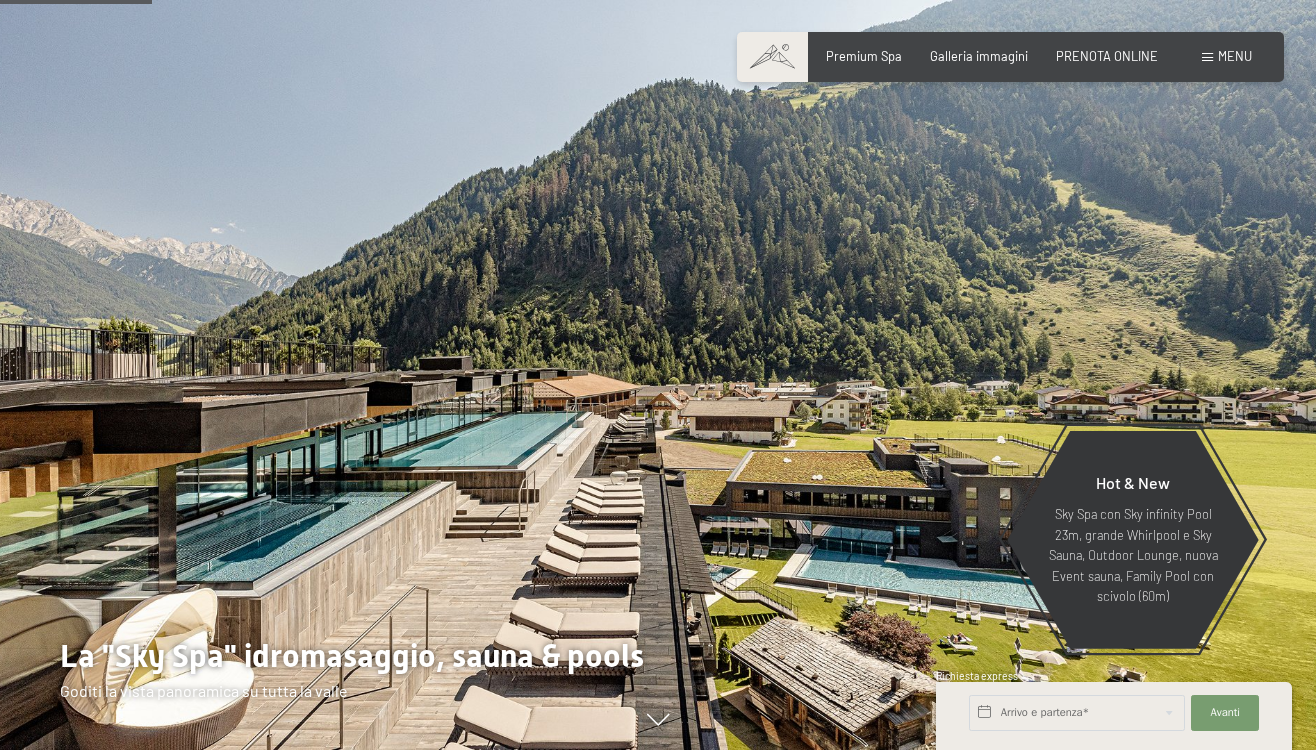 scroll, scrollTop: 953, scrollLeft: 0, axis: vertical 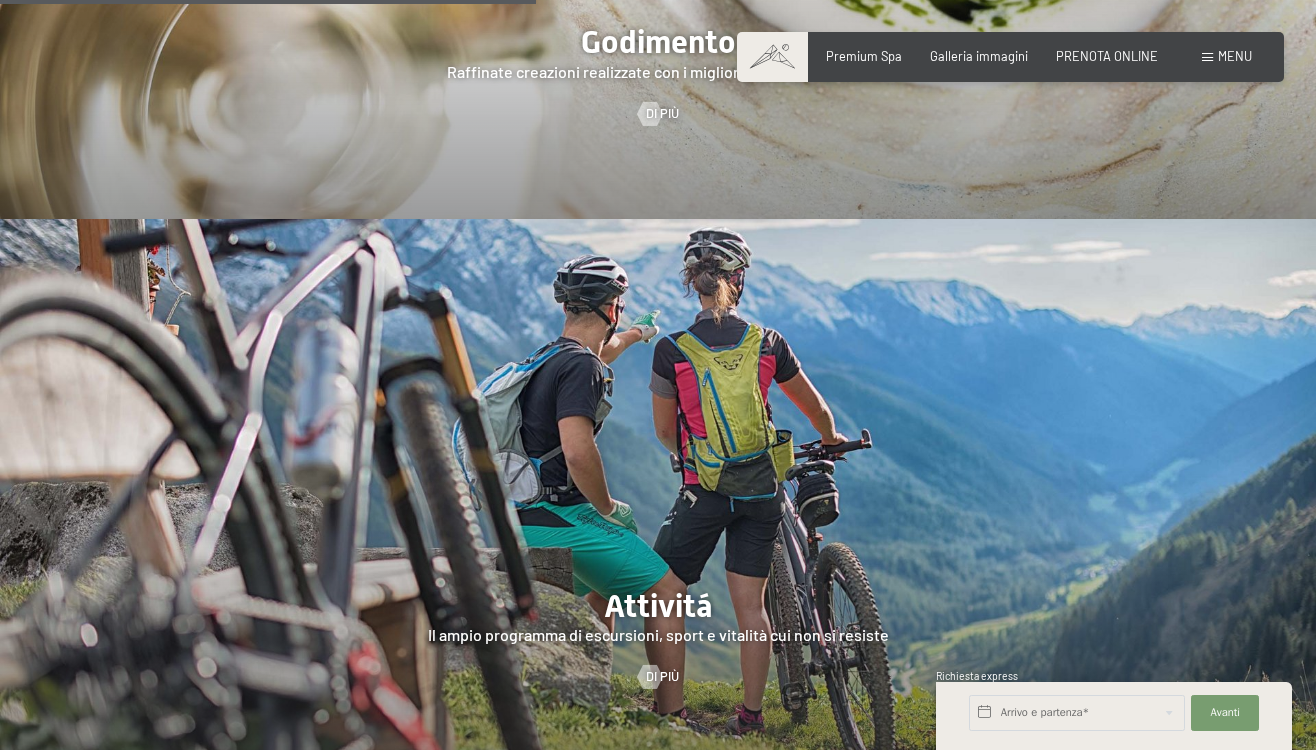 click at bounding box center [658, 500] 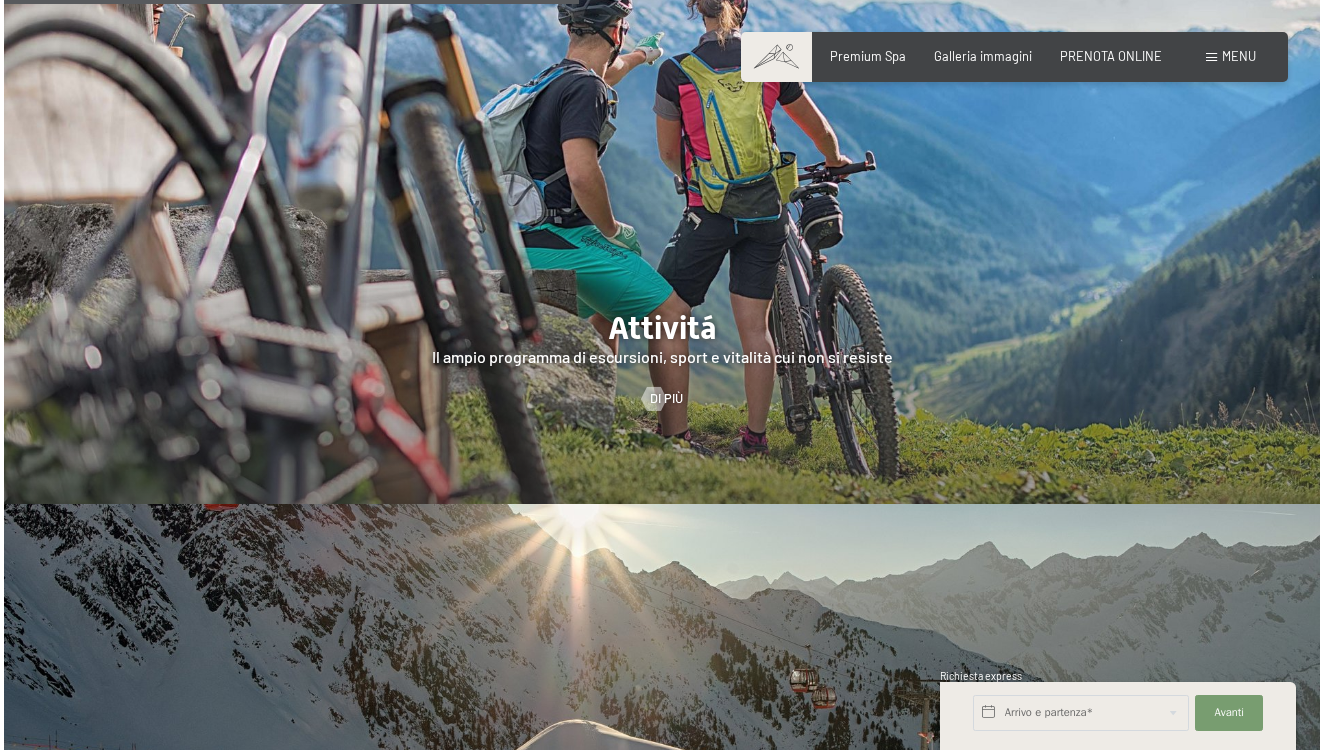 scroll, scrollTop: 3252, scrollLeft: 0, axis: vertical 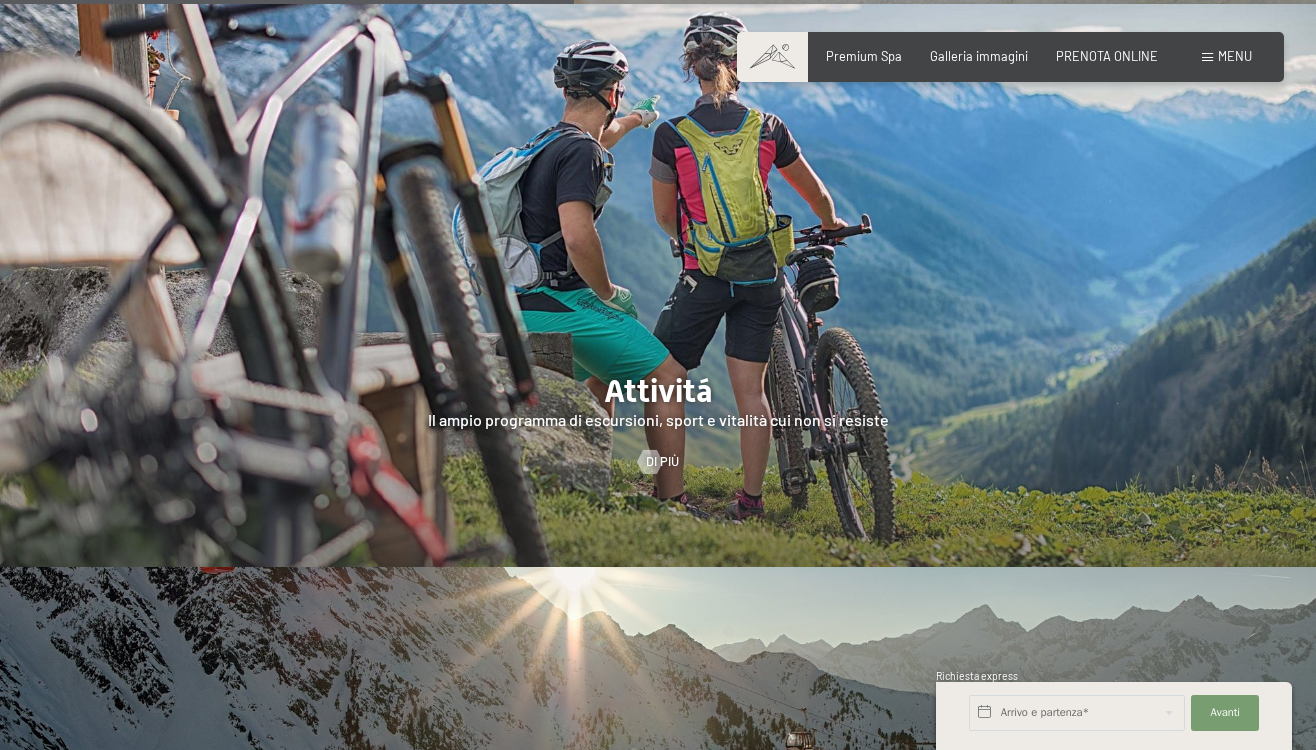 click at bounding box center [658, 285] 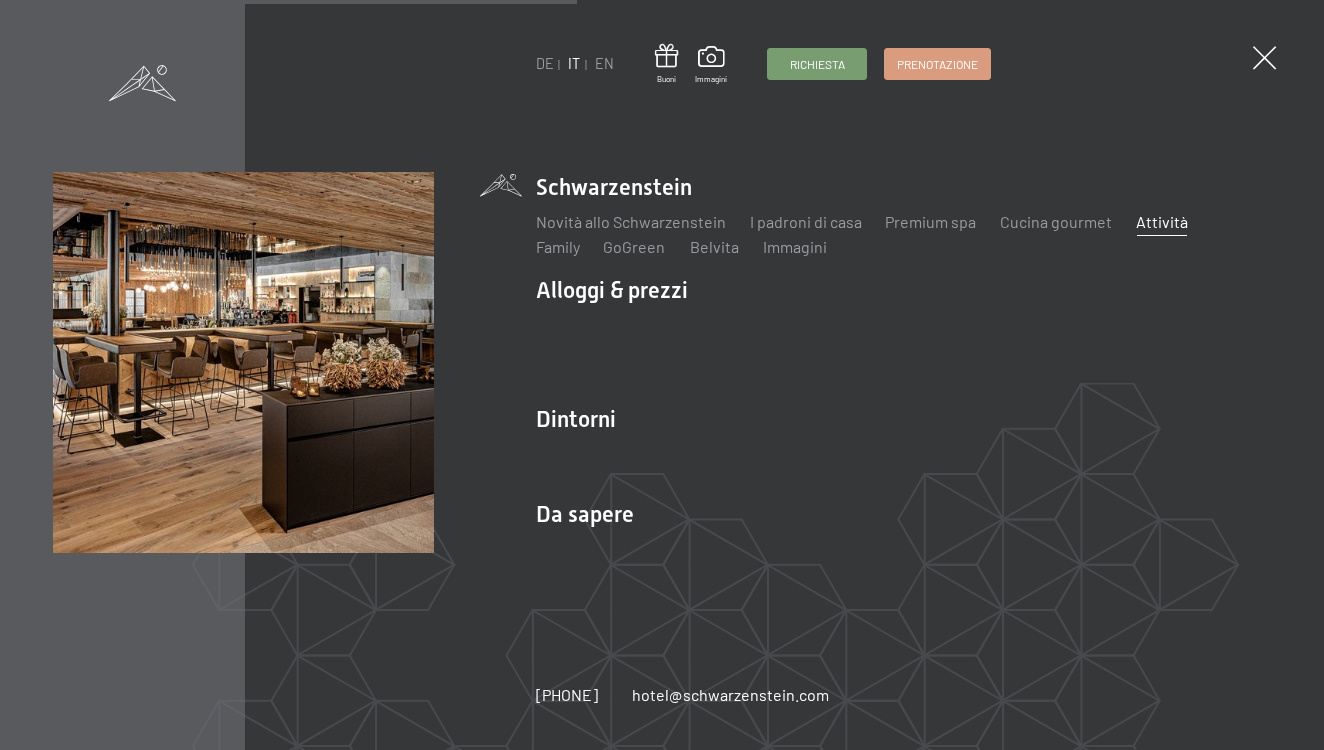 click on "Attività" at bounding box center (1162, 221) 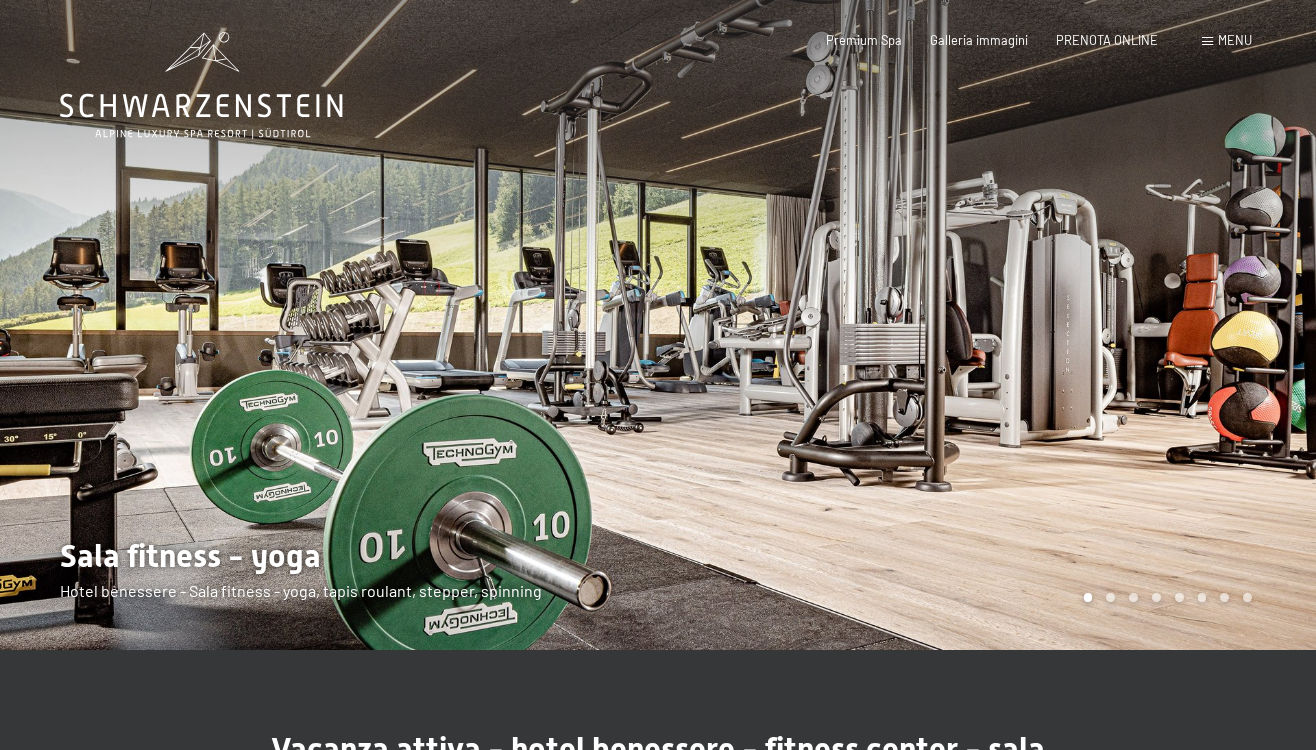 scroll, scrollTop: 0, scrollLeft: 0, axis: both 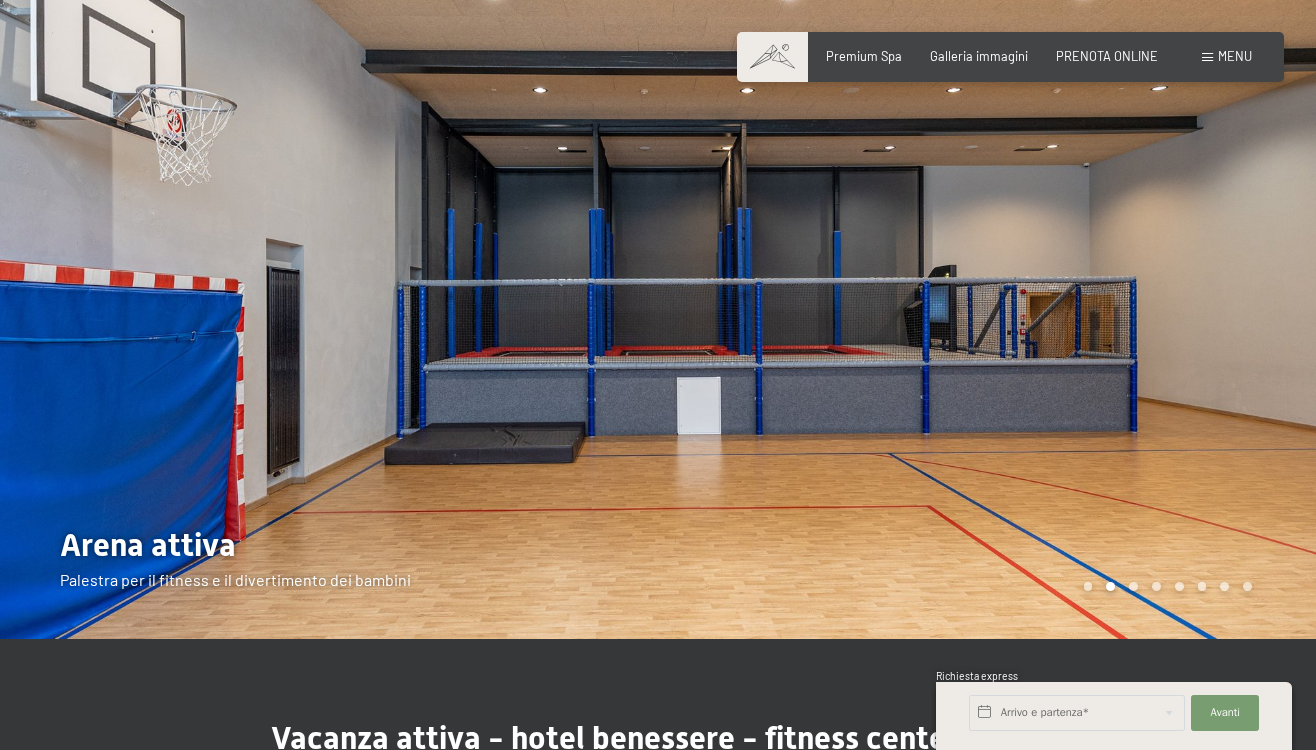 click at bounding box center [329, 314] 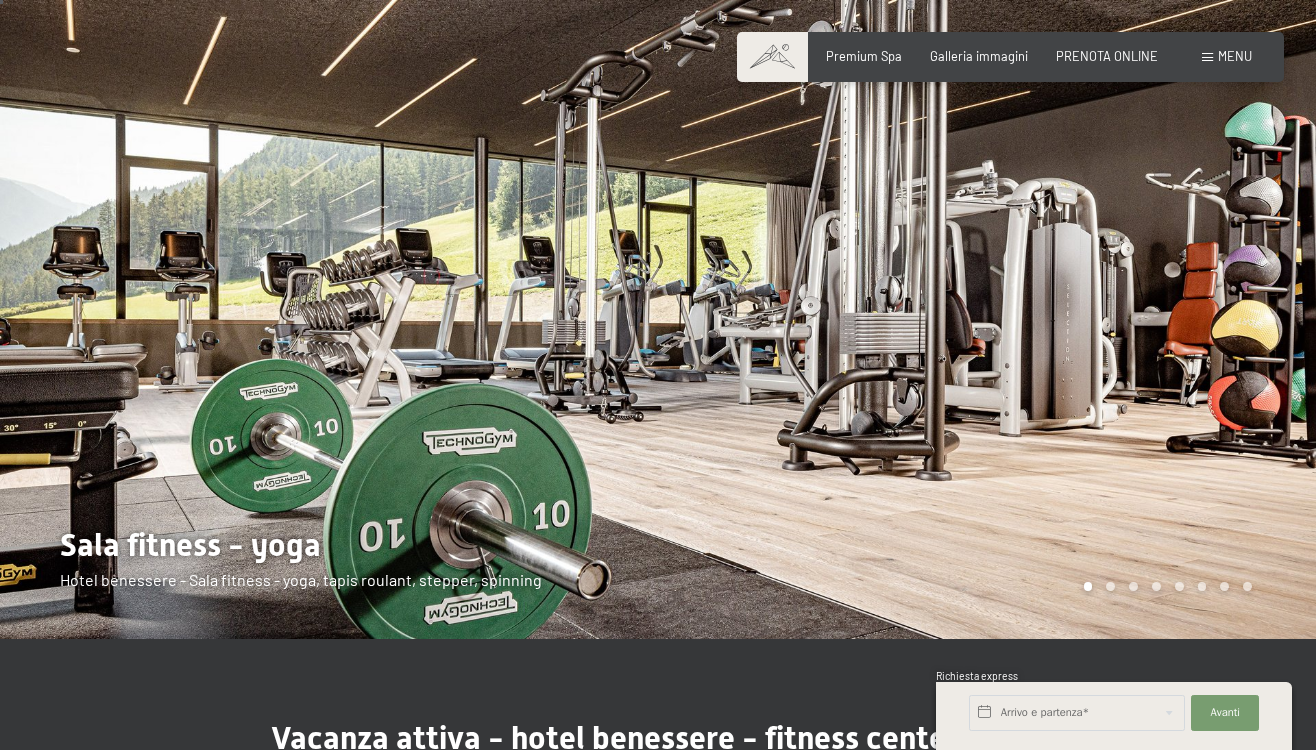 click at bounding box center (987, 314) 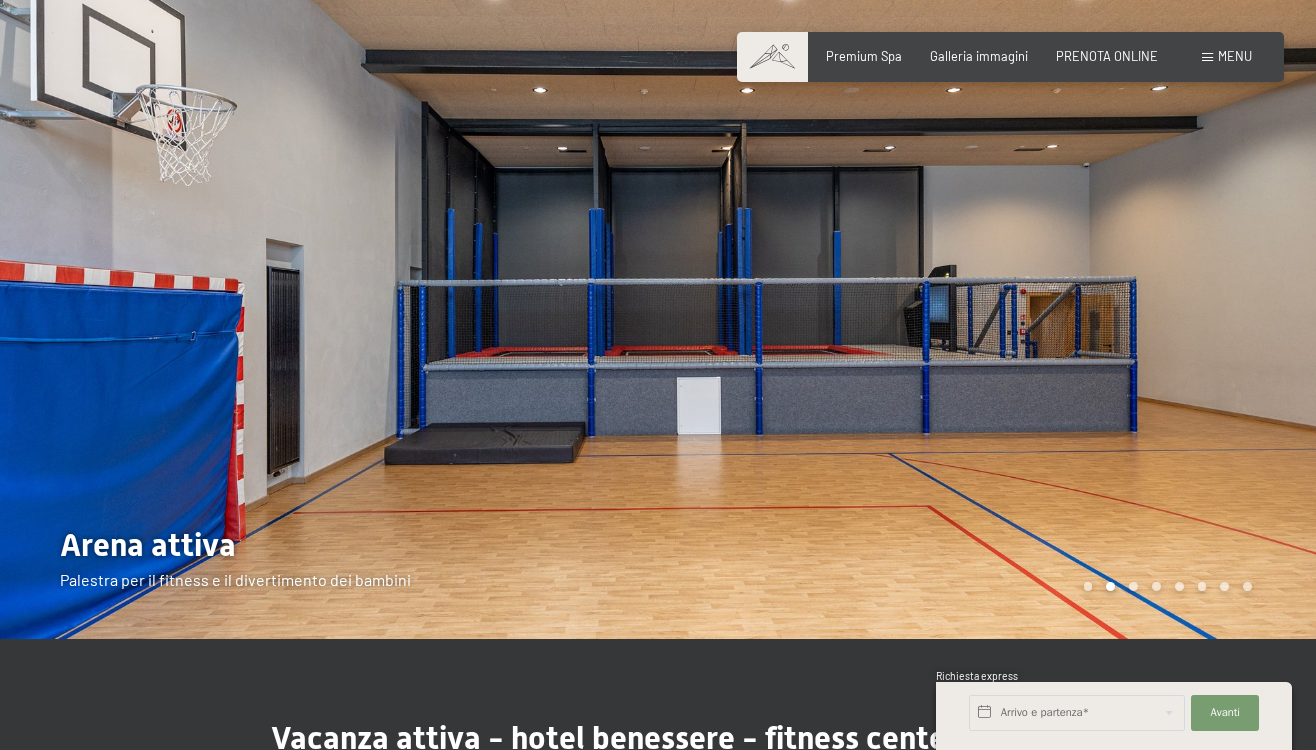 click at bounding box center [987, 314] 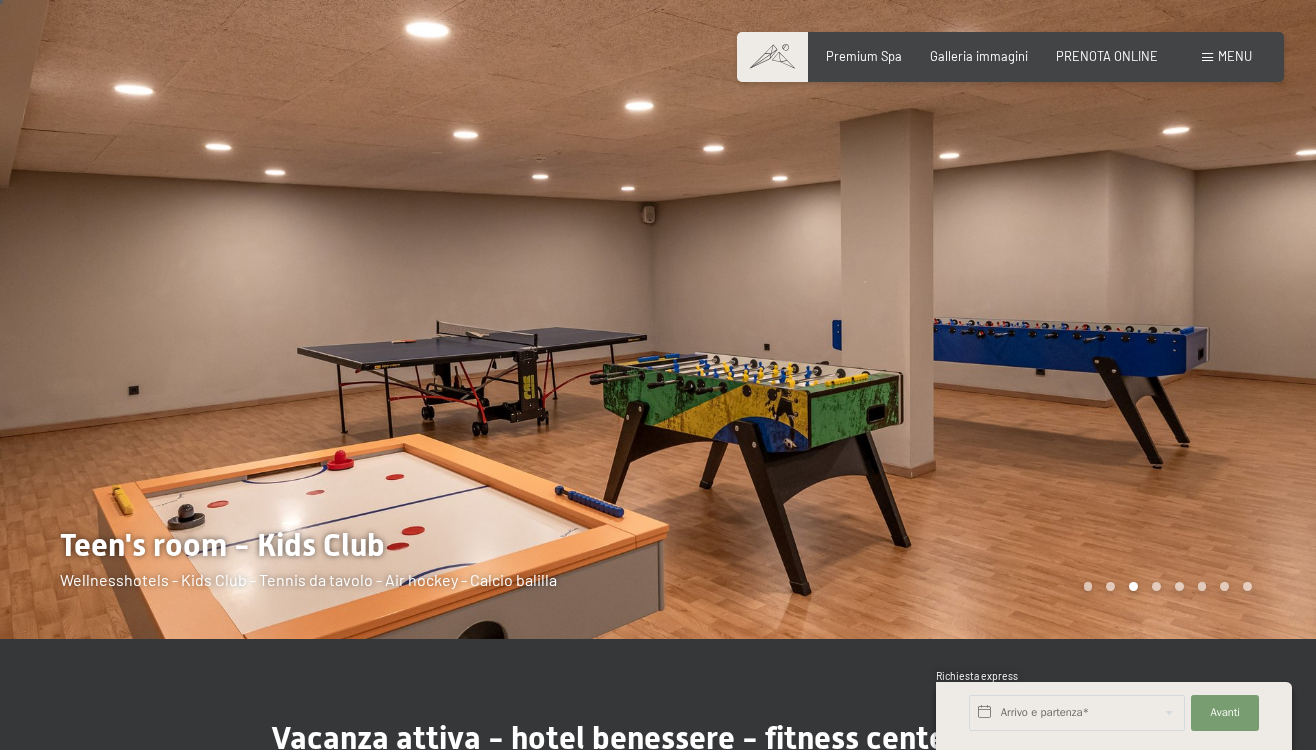 click at bounding box center [987, 314] 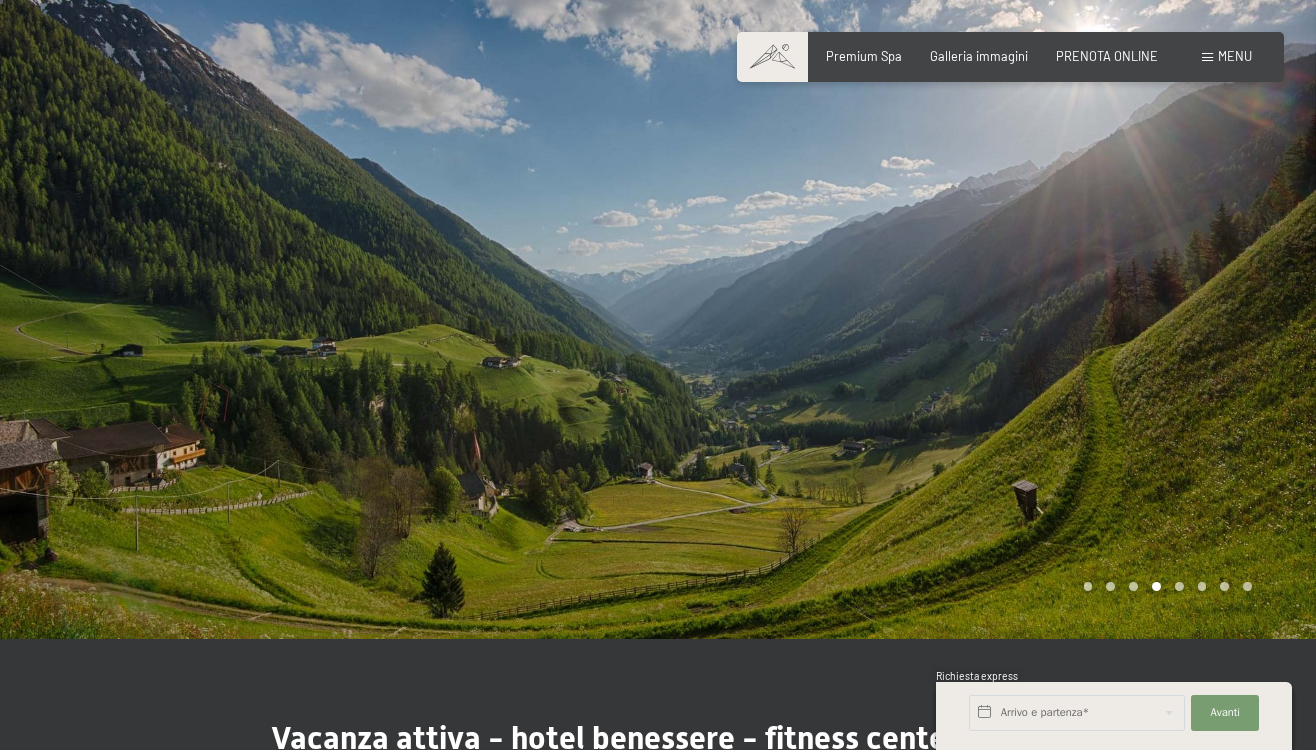 click at bounding box center [329, 314] 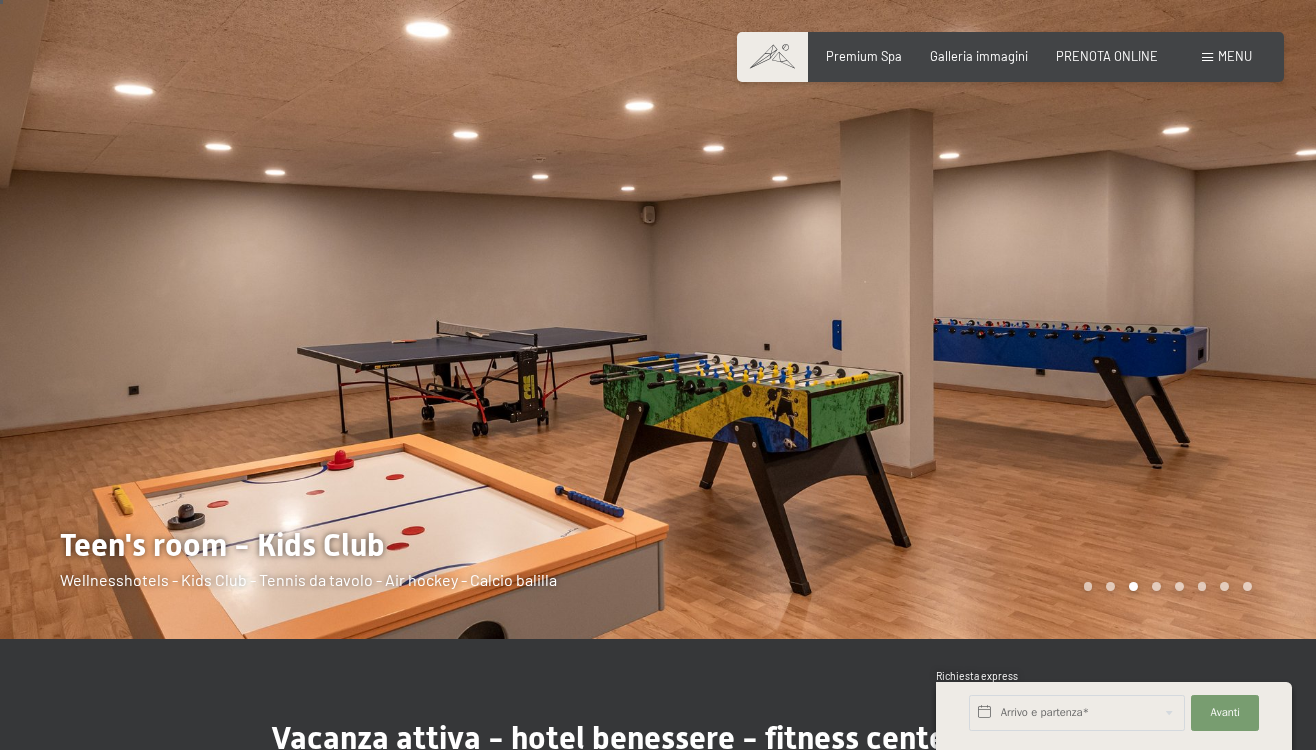 click at bounding box center (987, 314) 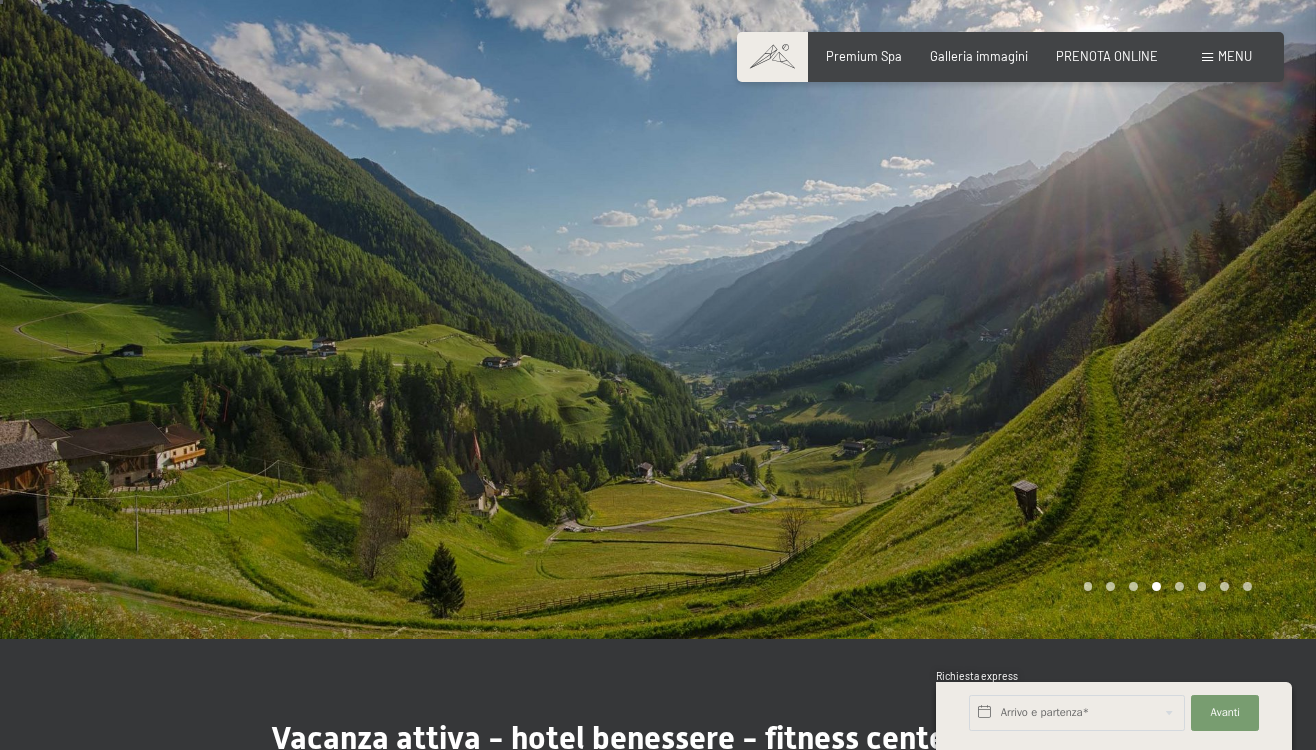 click at bounding box center [987, 314] 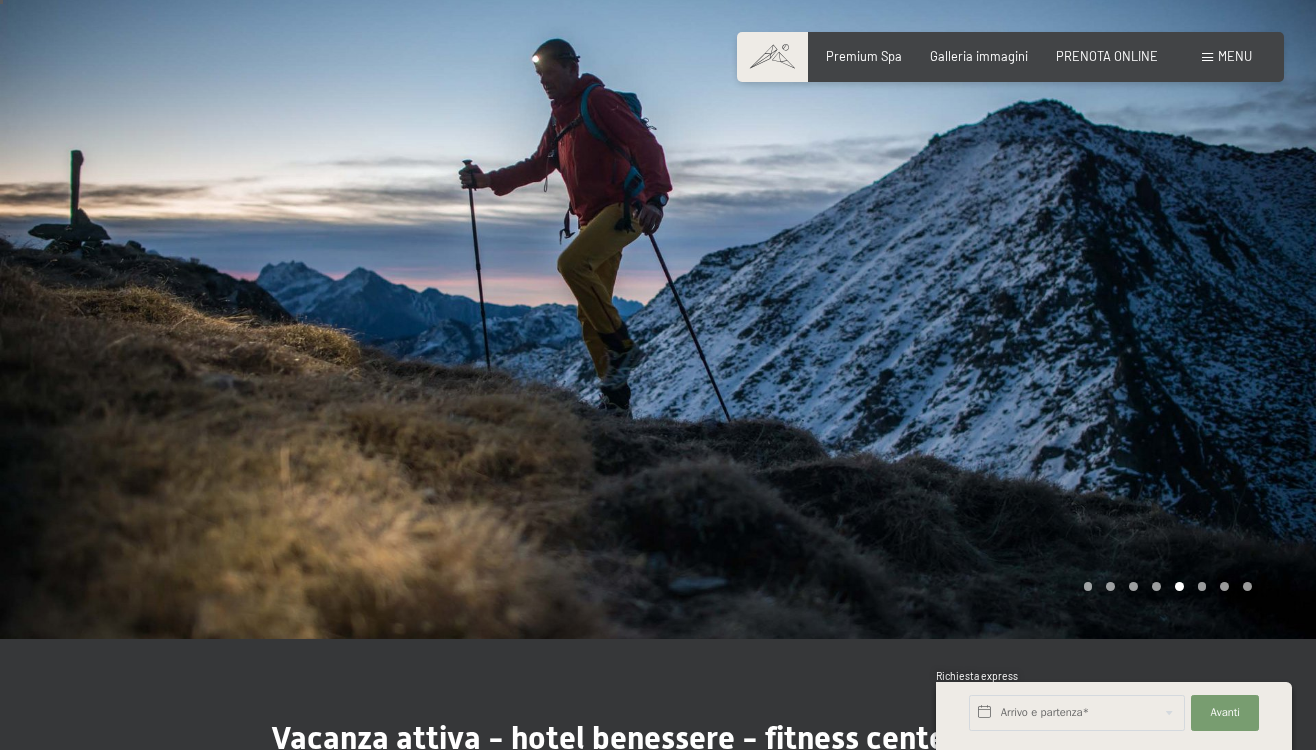click at bounding box center [987, 314] 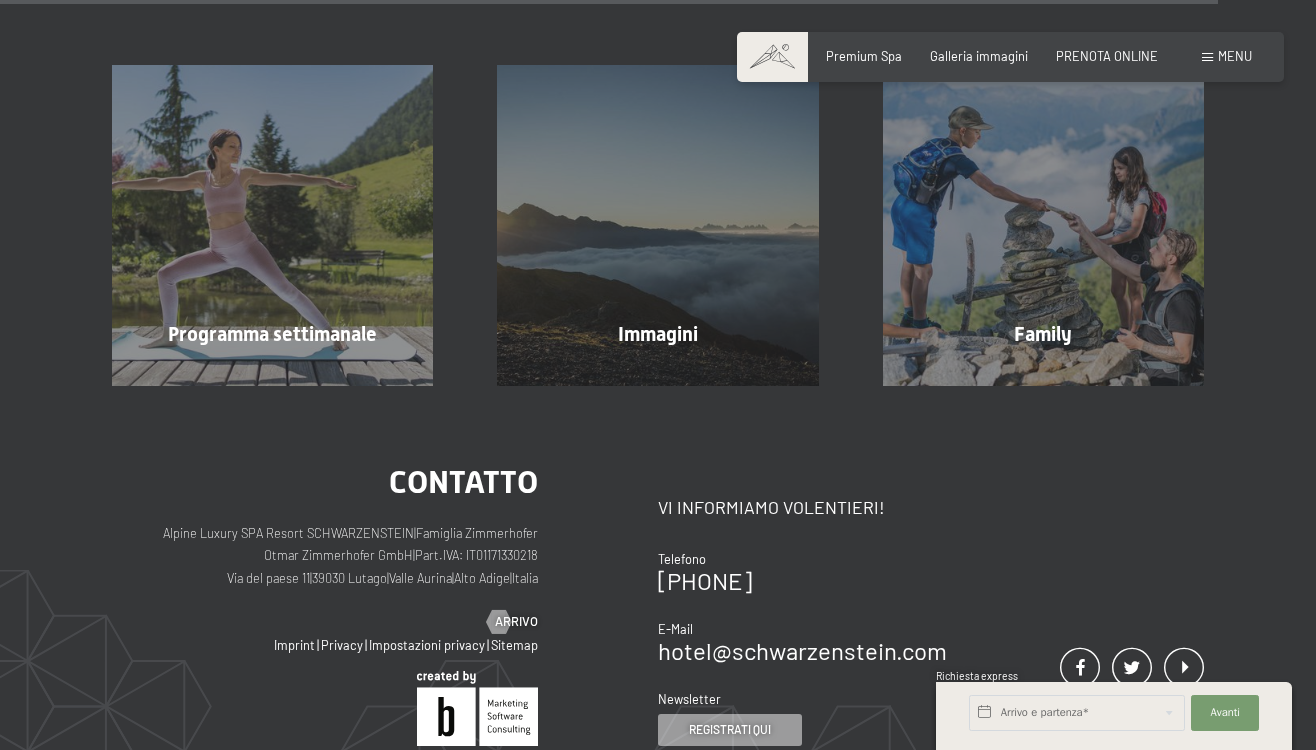 scroll, scrollTop: 4558, scrollLeft: 0, axis: vertical 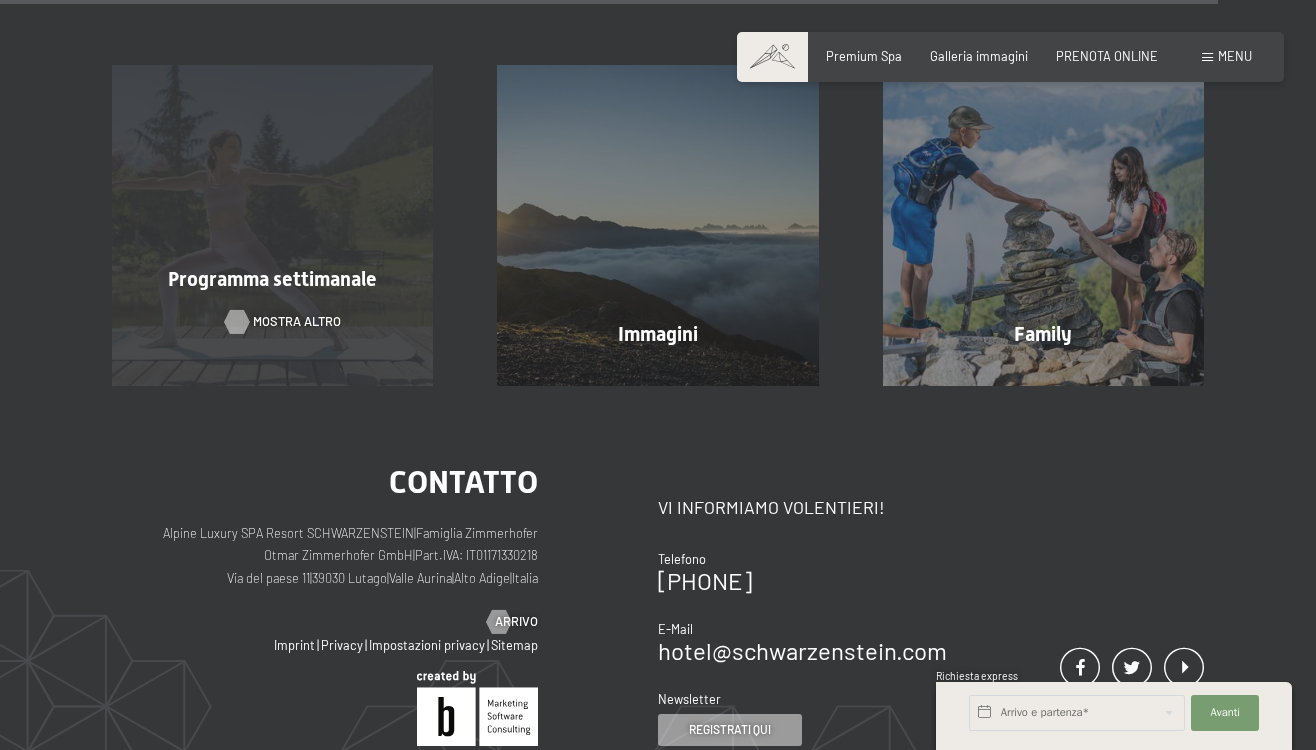 click on "mostra altro" at bounding box center [297, 322] 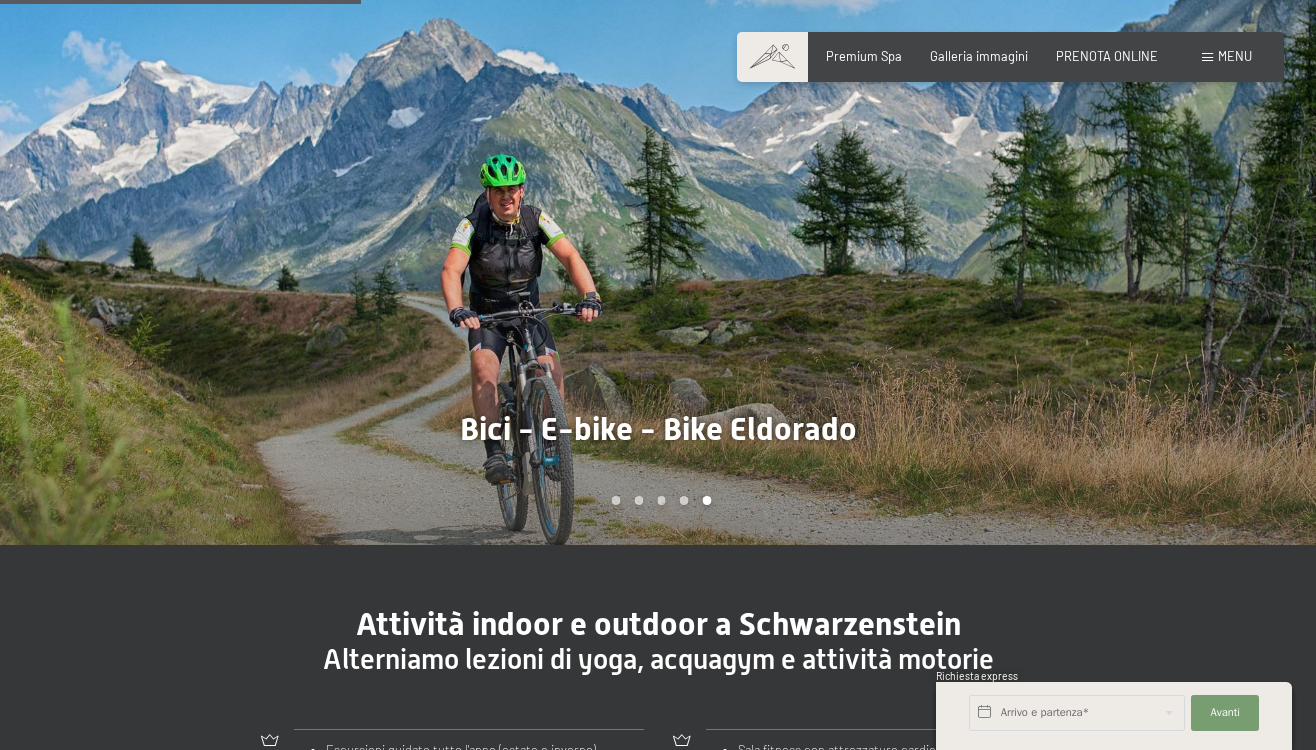 scroll, scrollTop: 1350, scrollLeft: 0, axis: vertical 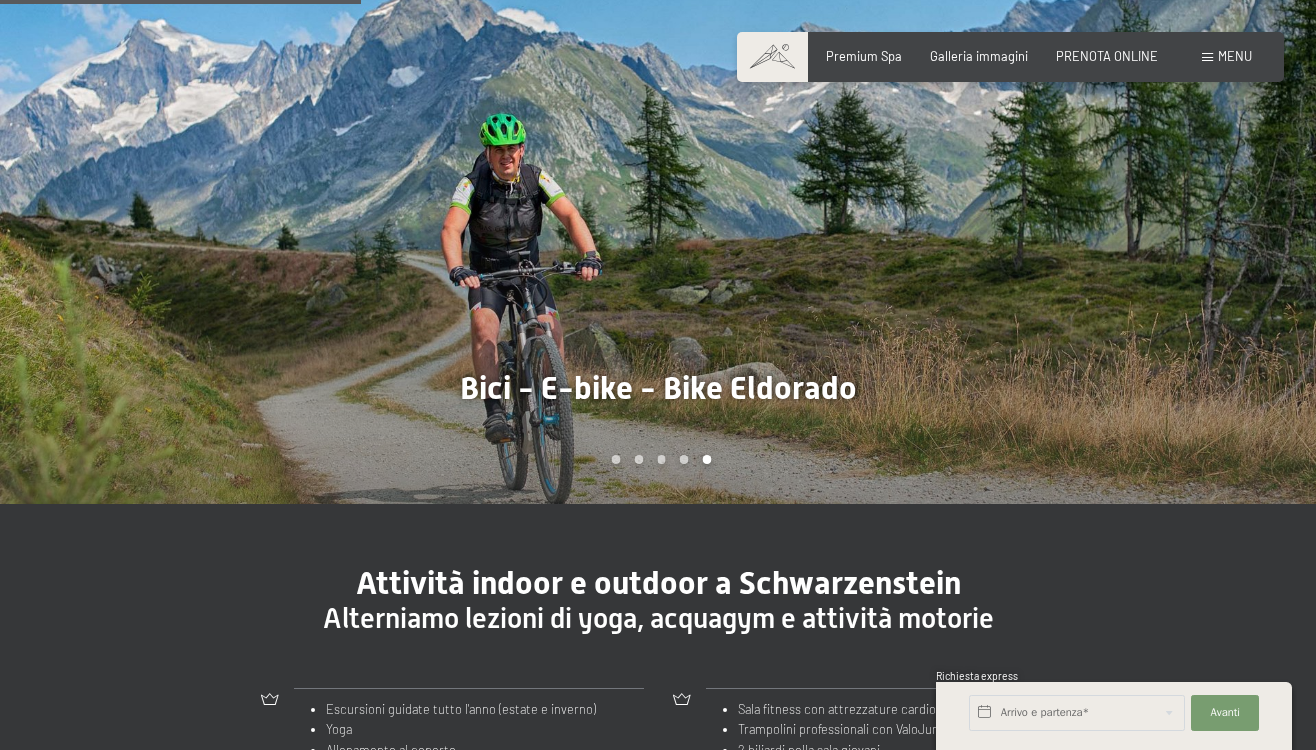 click at bounding box center [987, 221] 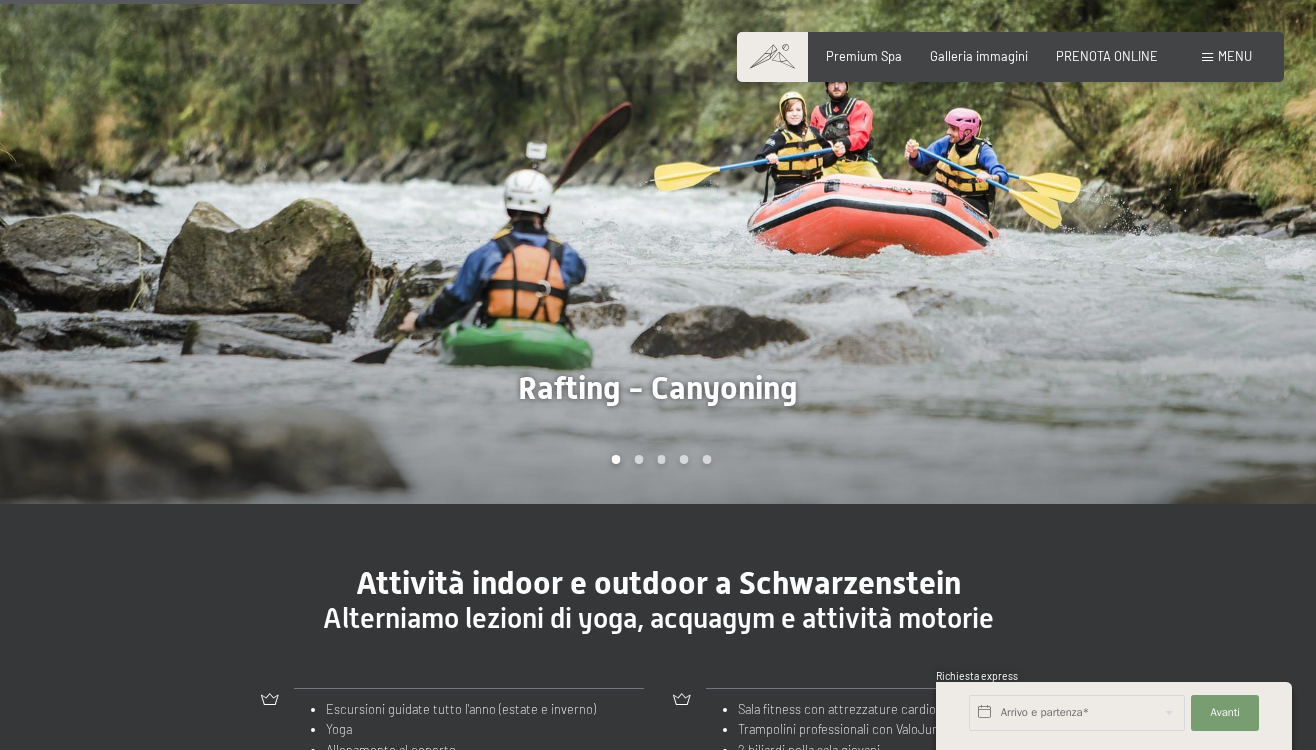 click at bounding box center (987, 221) 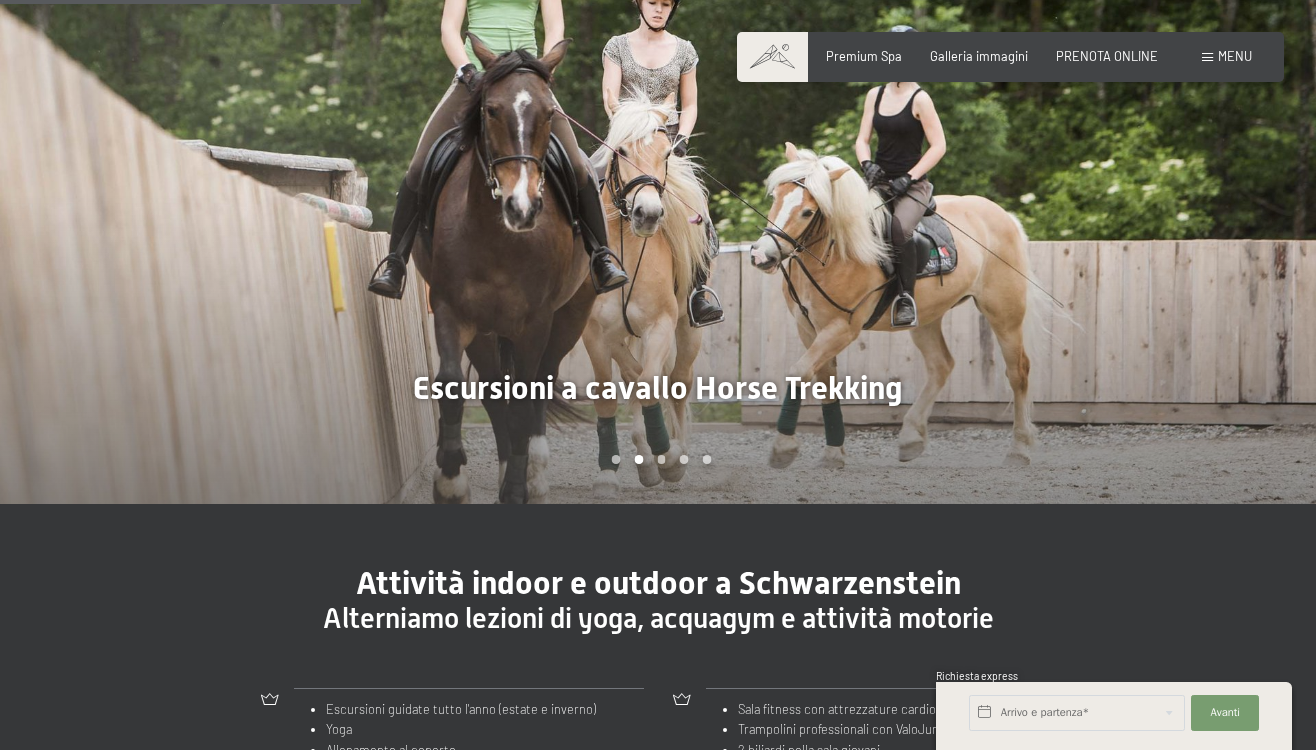 click at bounding box center [987, 221] 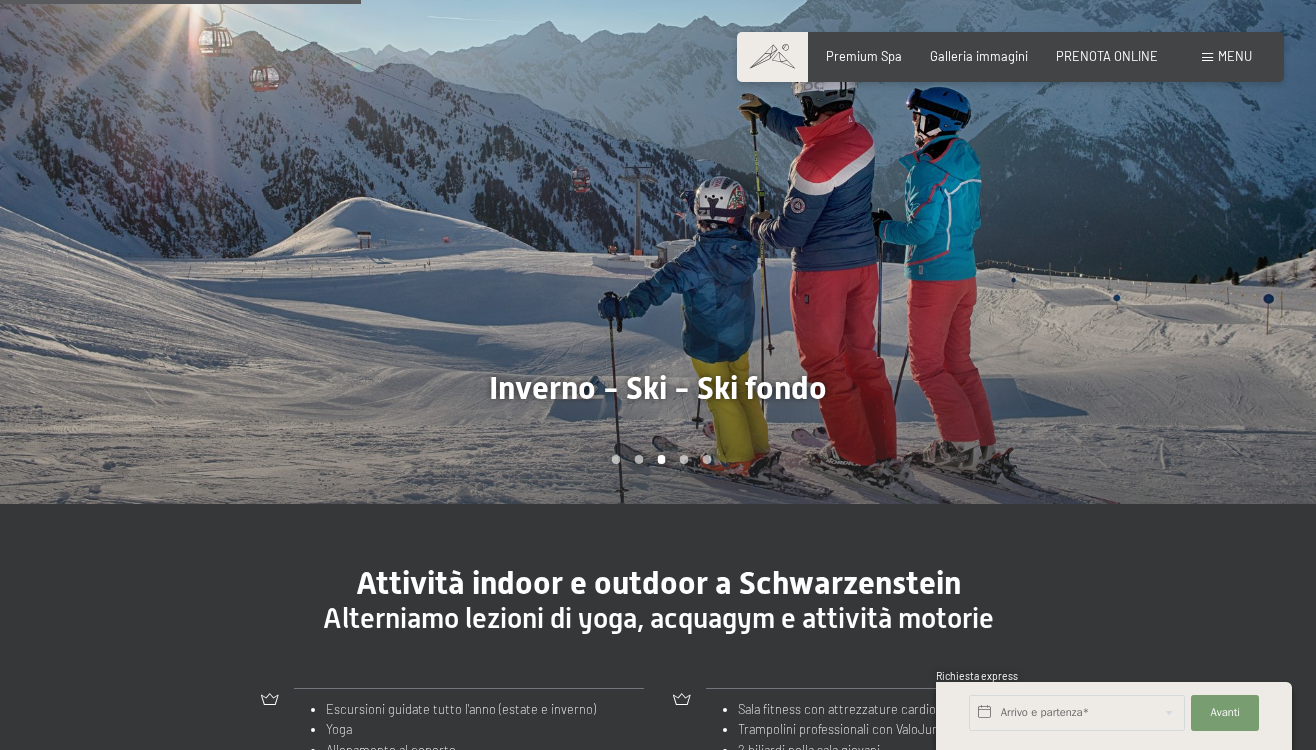 click at bounding box center (987, 221) 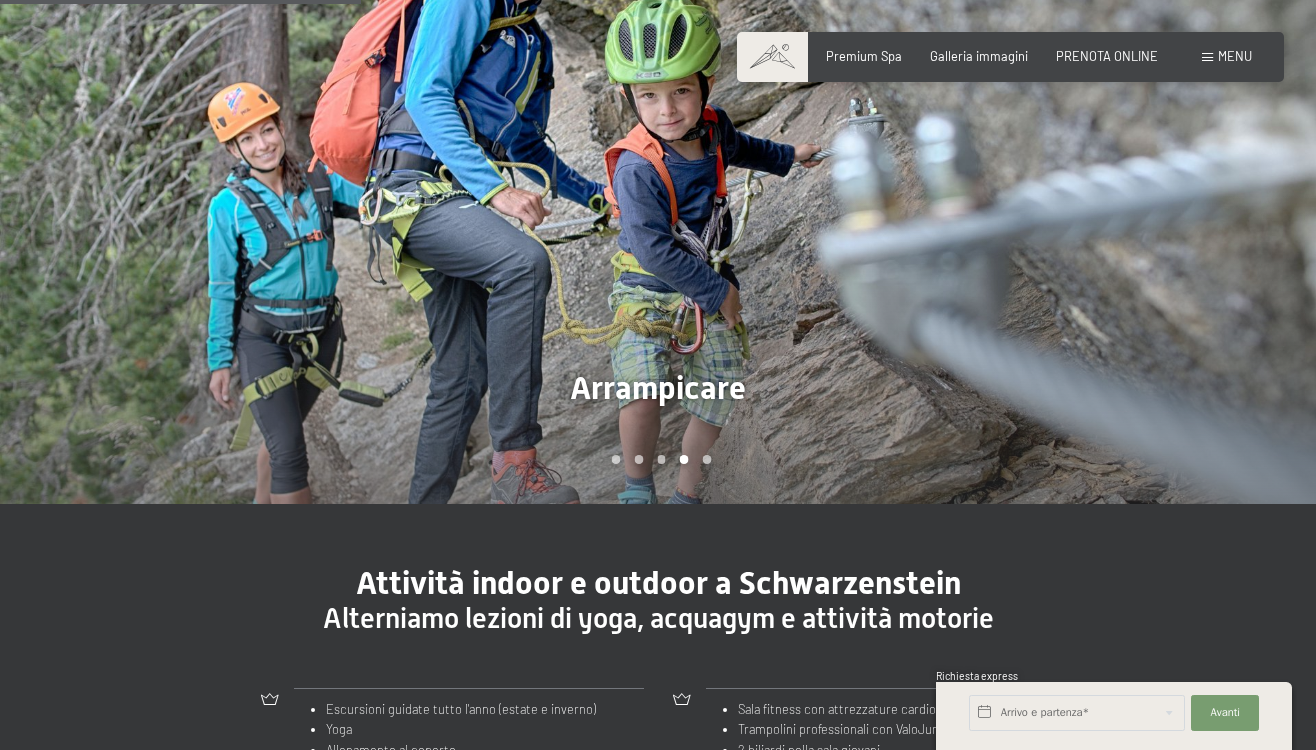 click at bounding box center [987, 221] 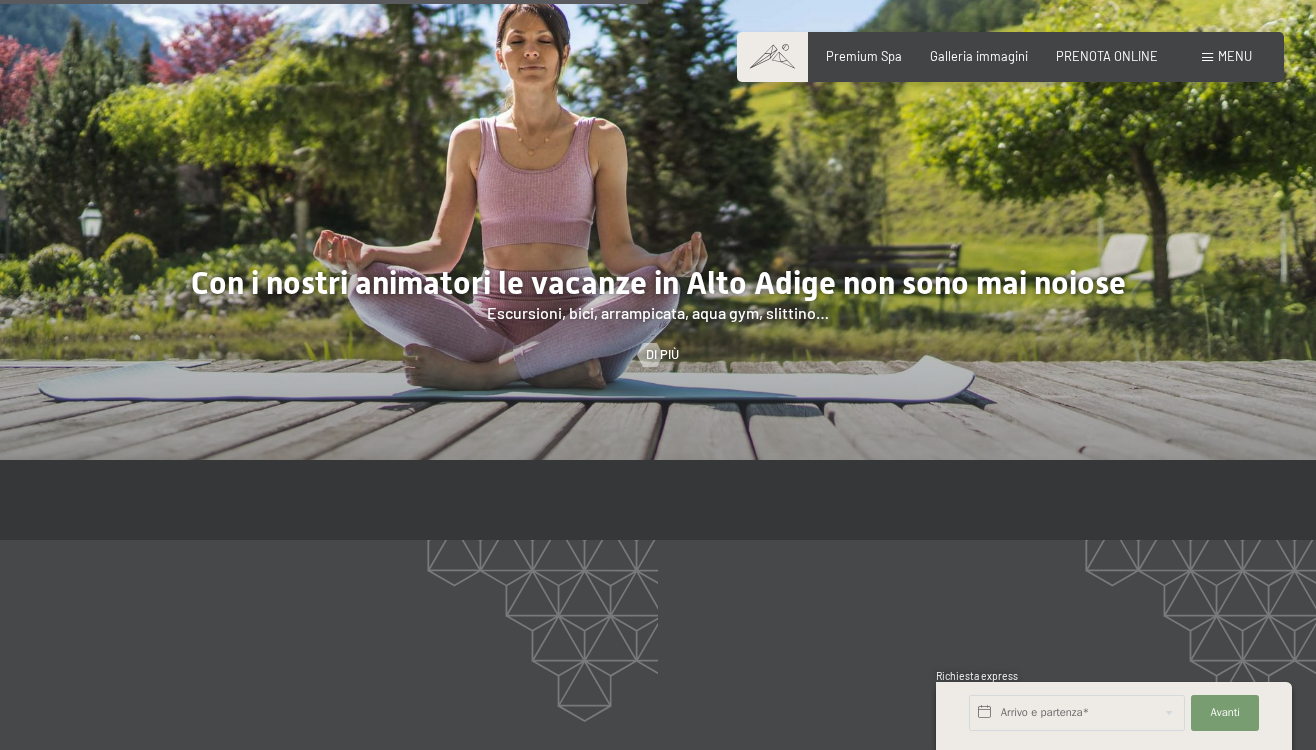 scroll, scrollTop: 2424, scrollLeft: 0, axis: vertical 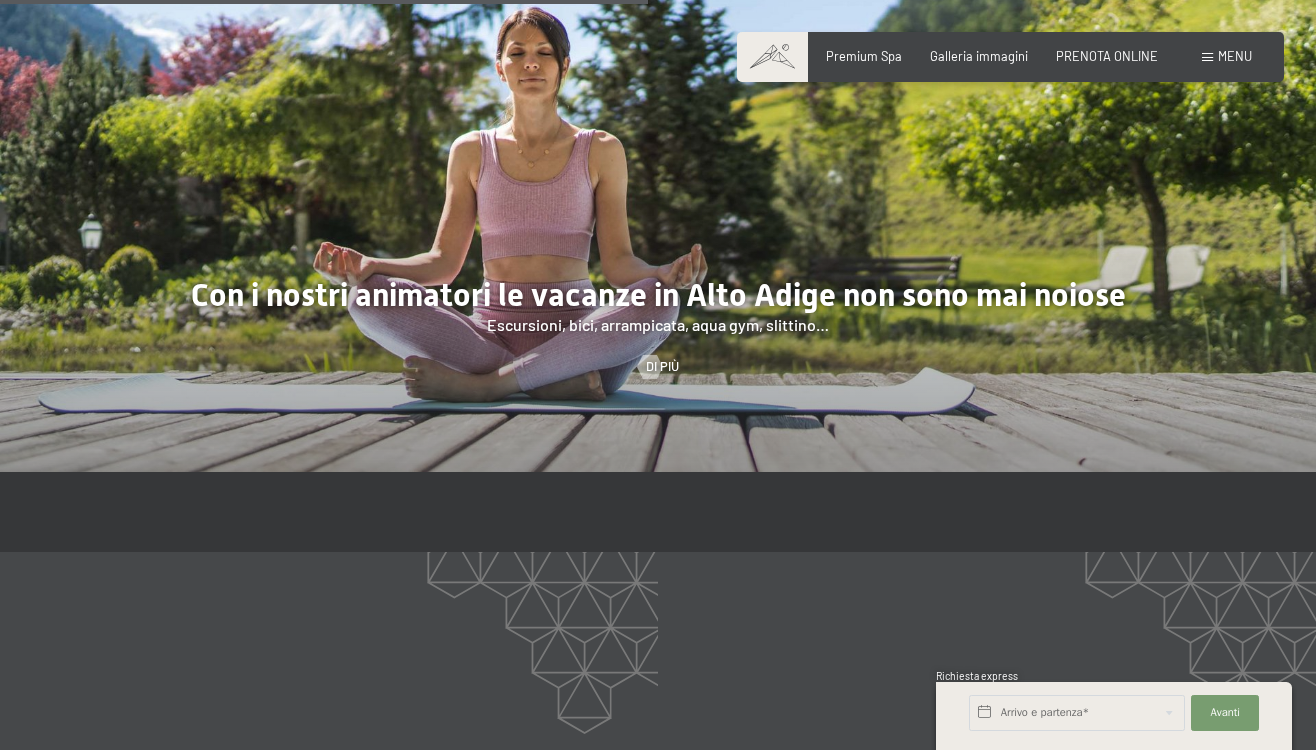 click at bounding box center (658, 189) 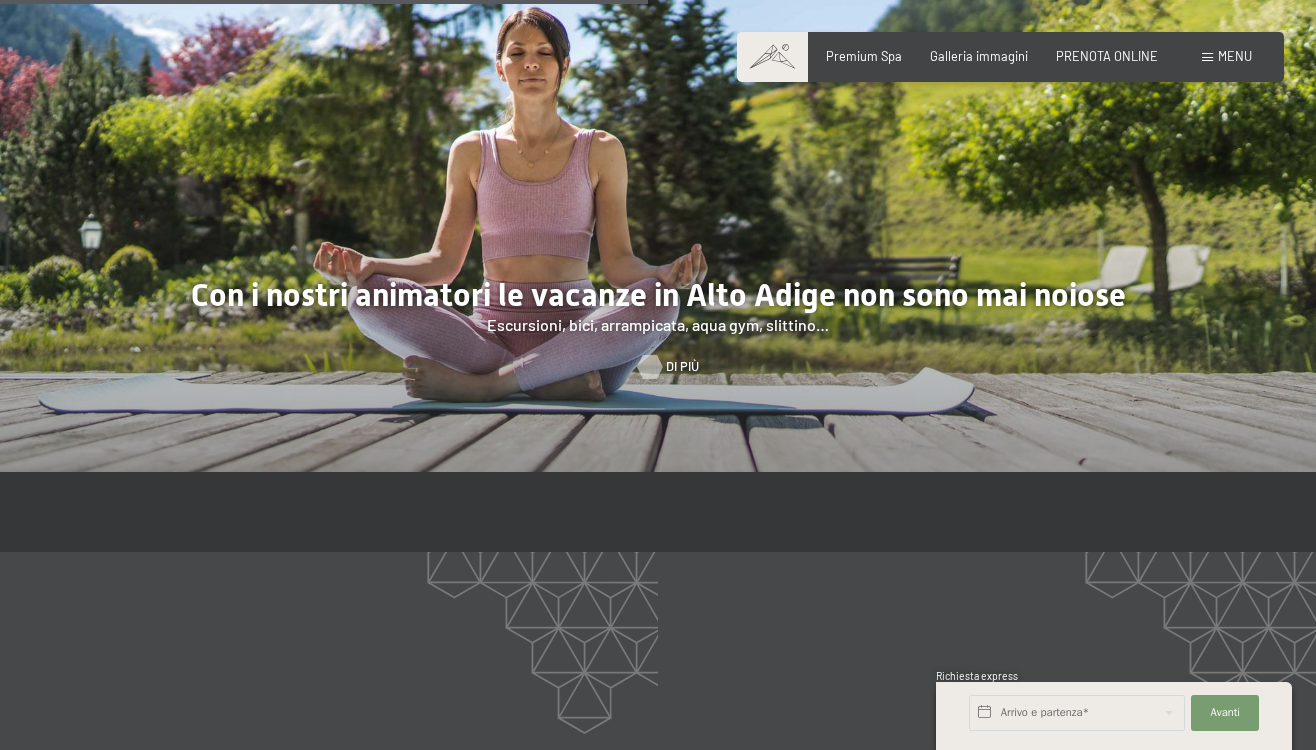 click on "Di più" at bounding box center (682, 367) 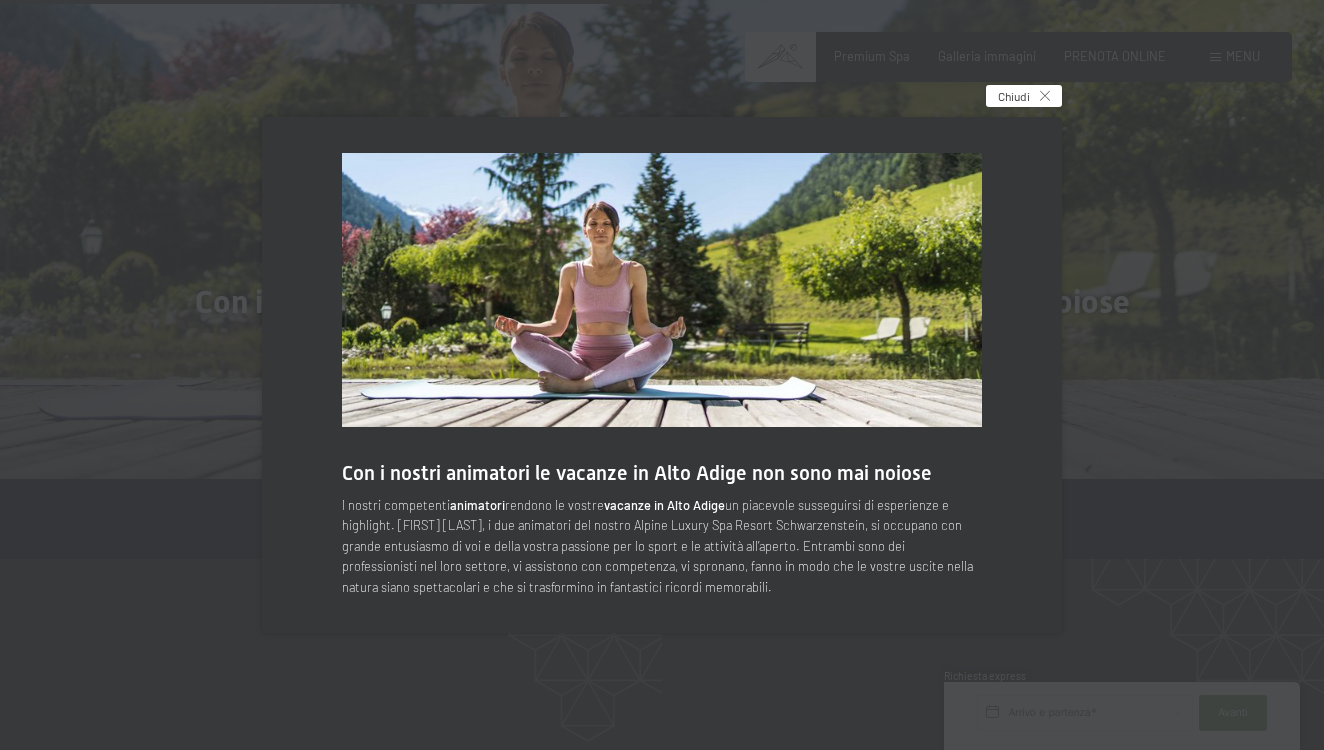 click on "Chiudi" at bounding box center (1014, 96) 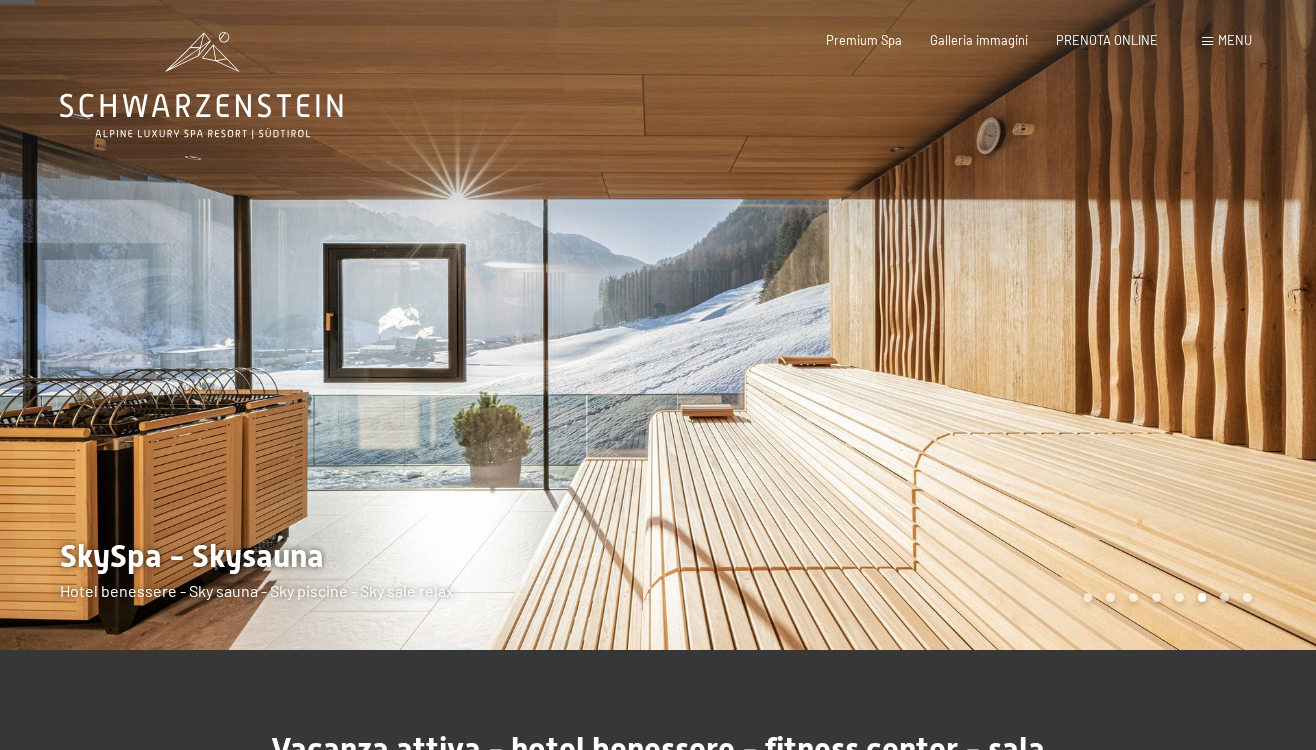 scroll, scrollTop: 0, scrollLeft: 0, axis: both 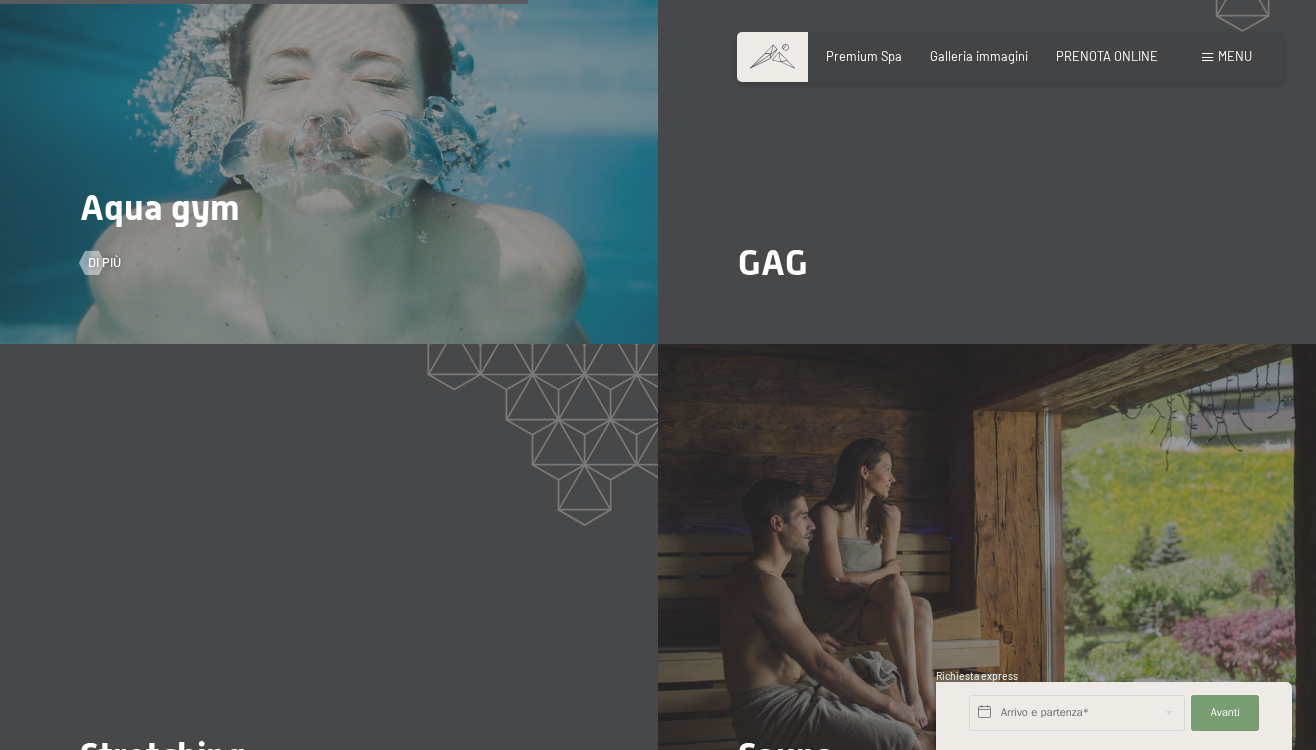 click on "Aqua gym             Di più" at bounding box center [329, 97] 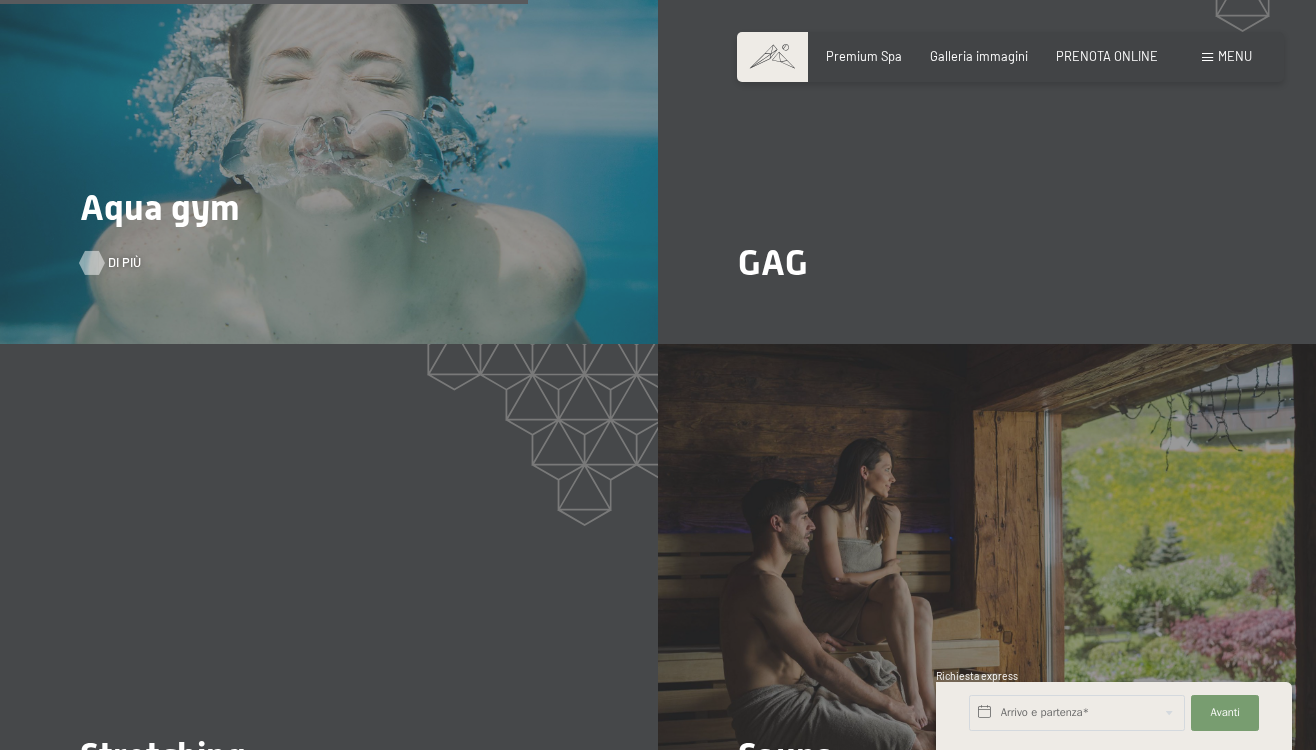 click on "Di più" at bounding box center [124, 263] 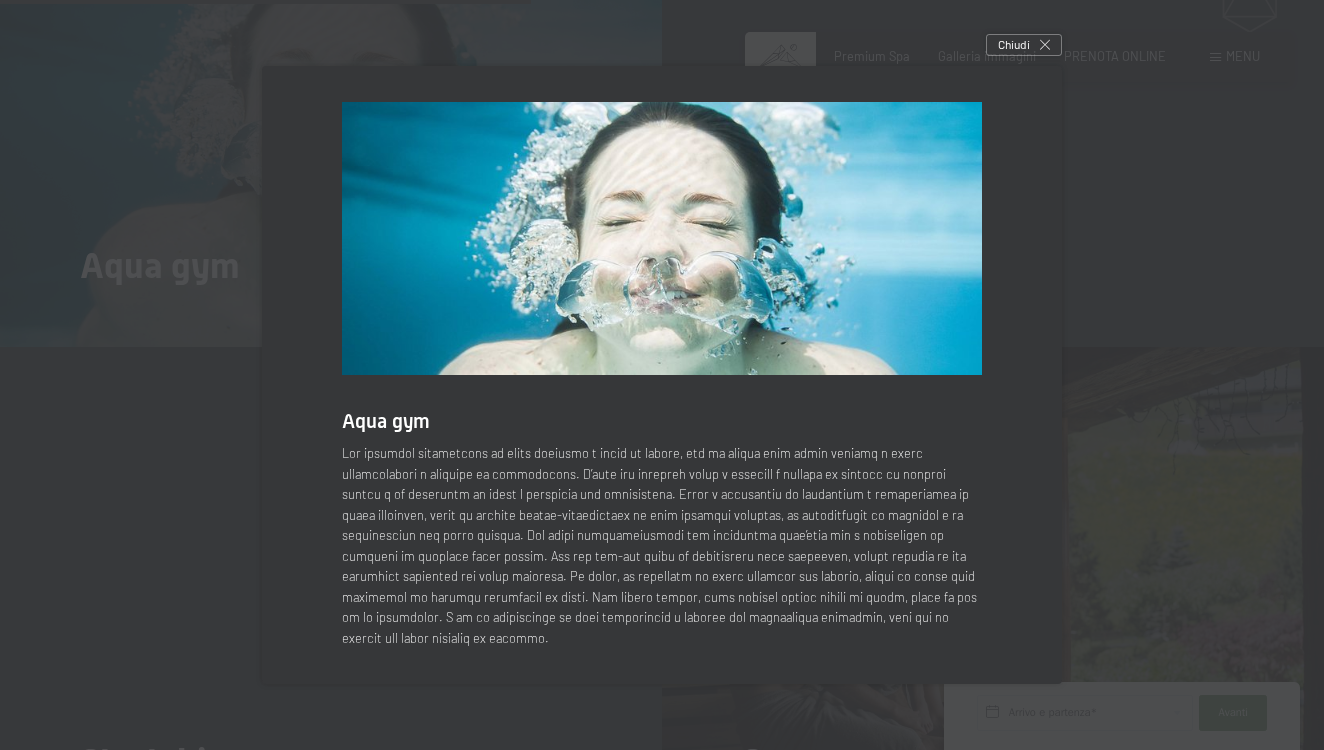 click at bounding box center (662, 375) 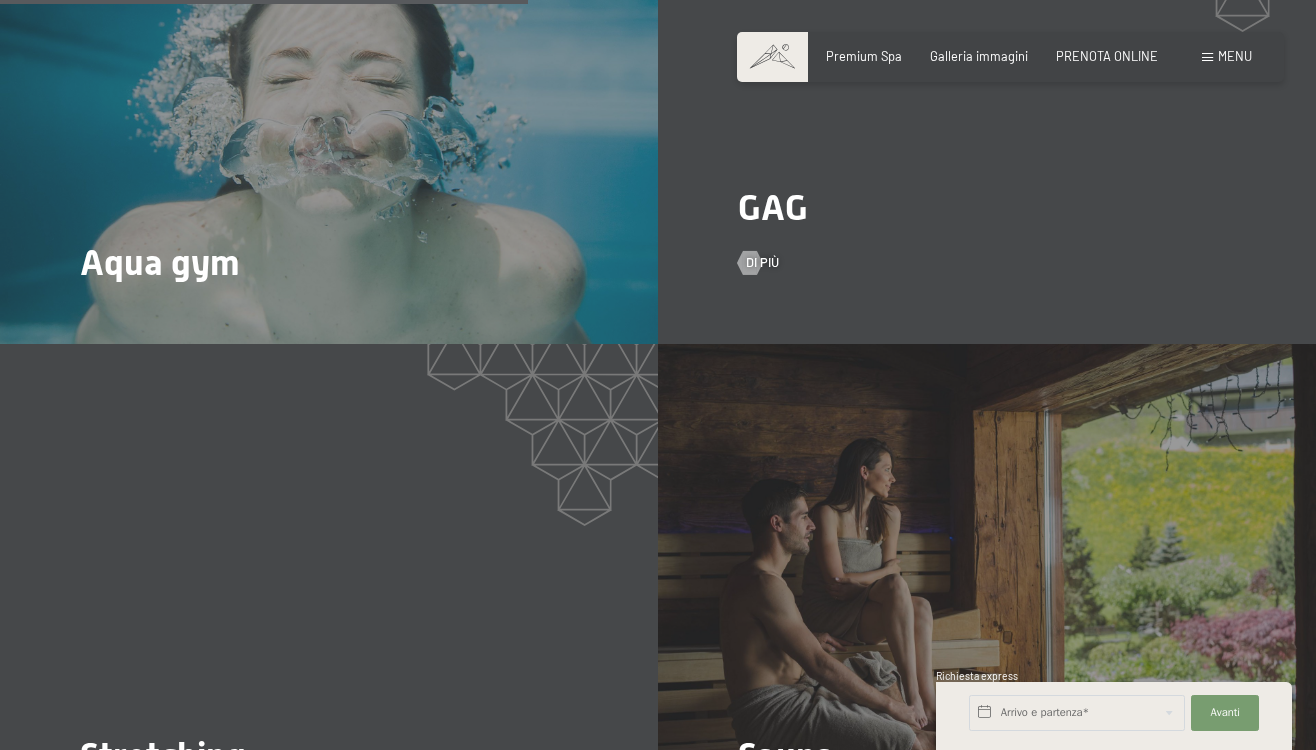 click on "GAG             Di più" at bounding box center [987, 97] 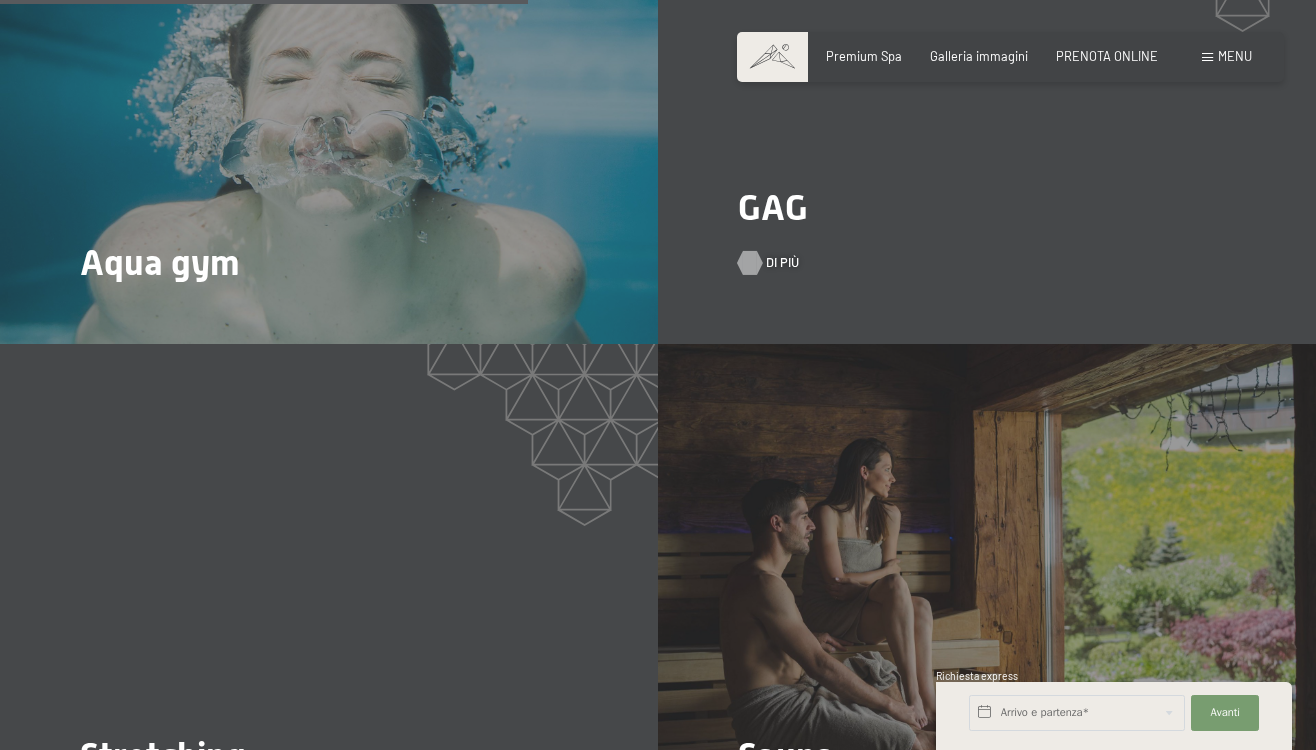 click at bounding box center (750, 263) 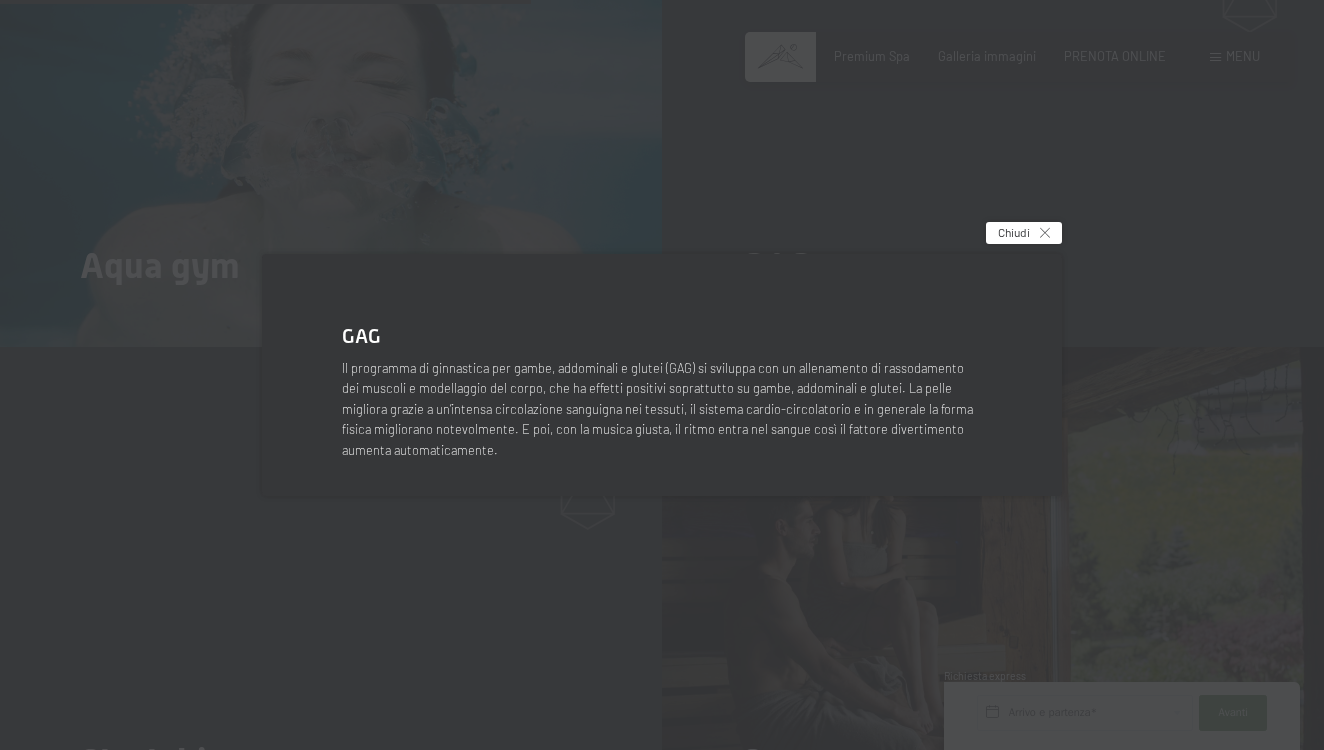 click on "Chiudi" at bounding box center (1024, 233) 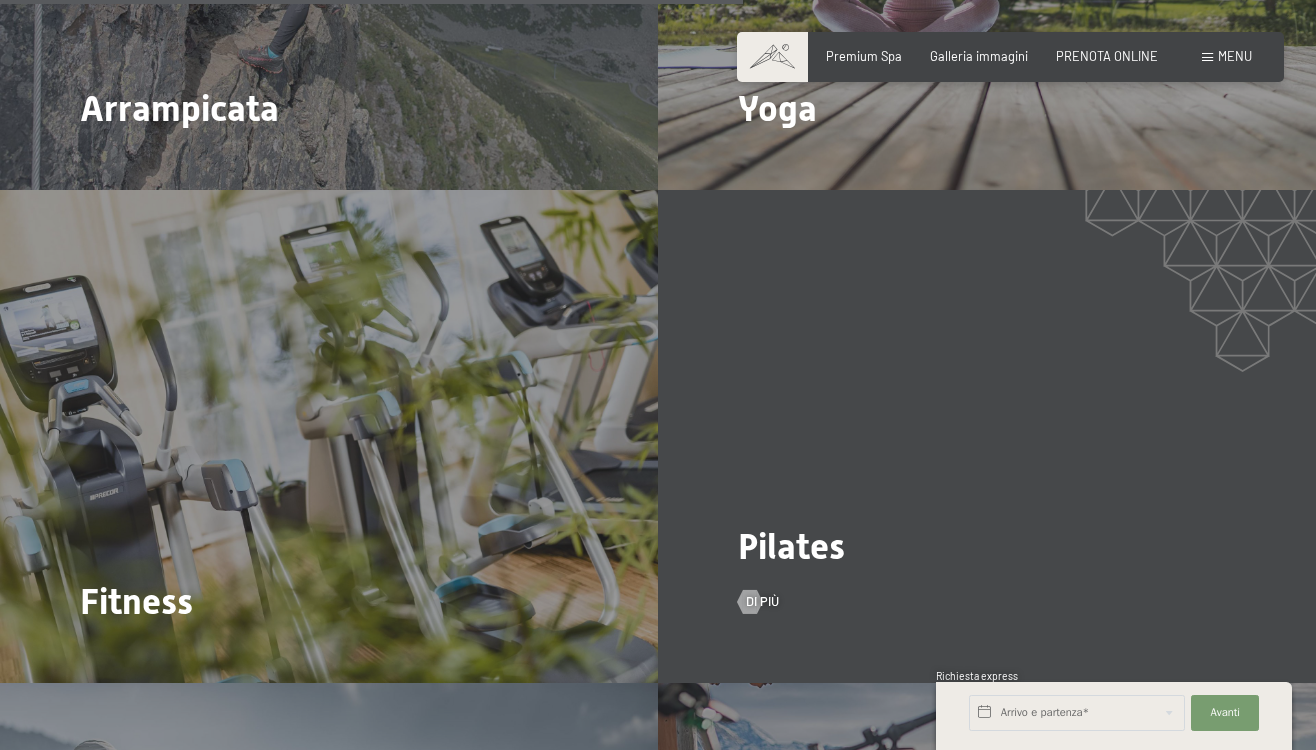 scroll, scrollTop: 3936, scrollLeft: 0, axis: vertical 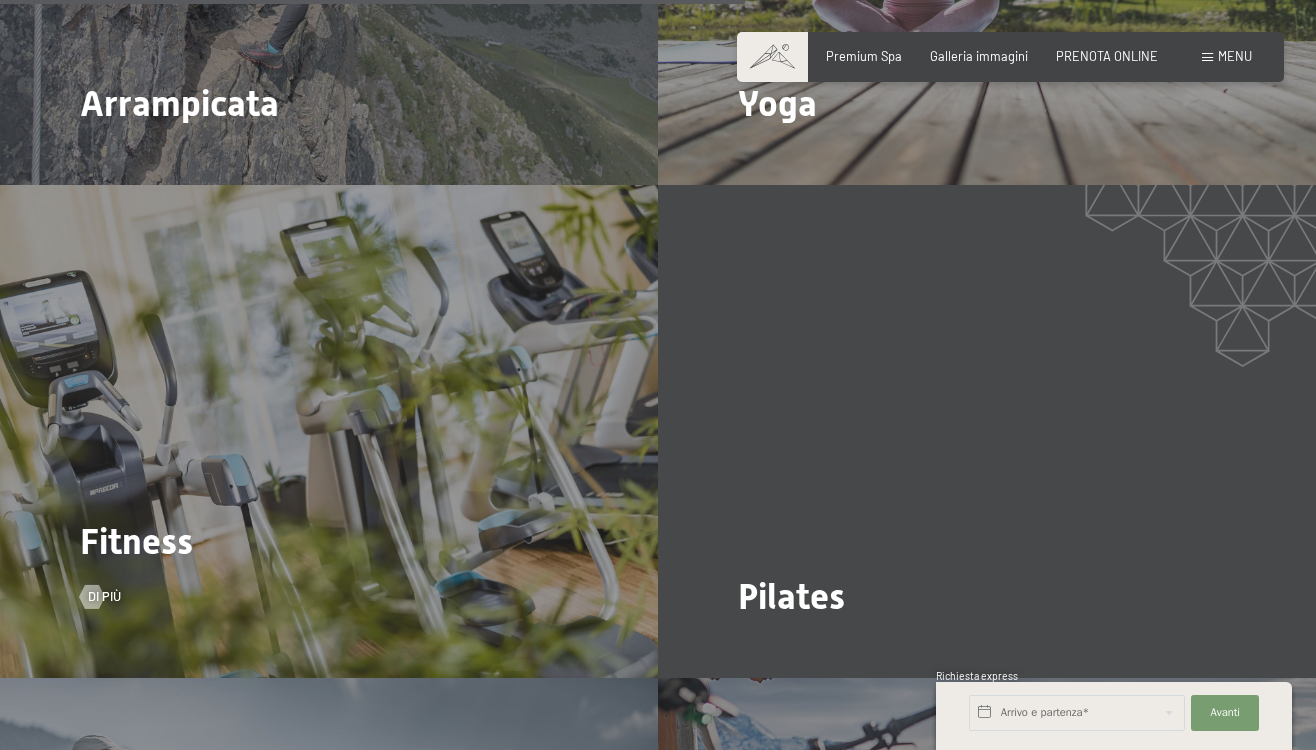 click on "Fitness             Di più" at bounding box center (329, 432) 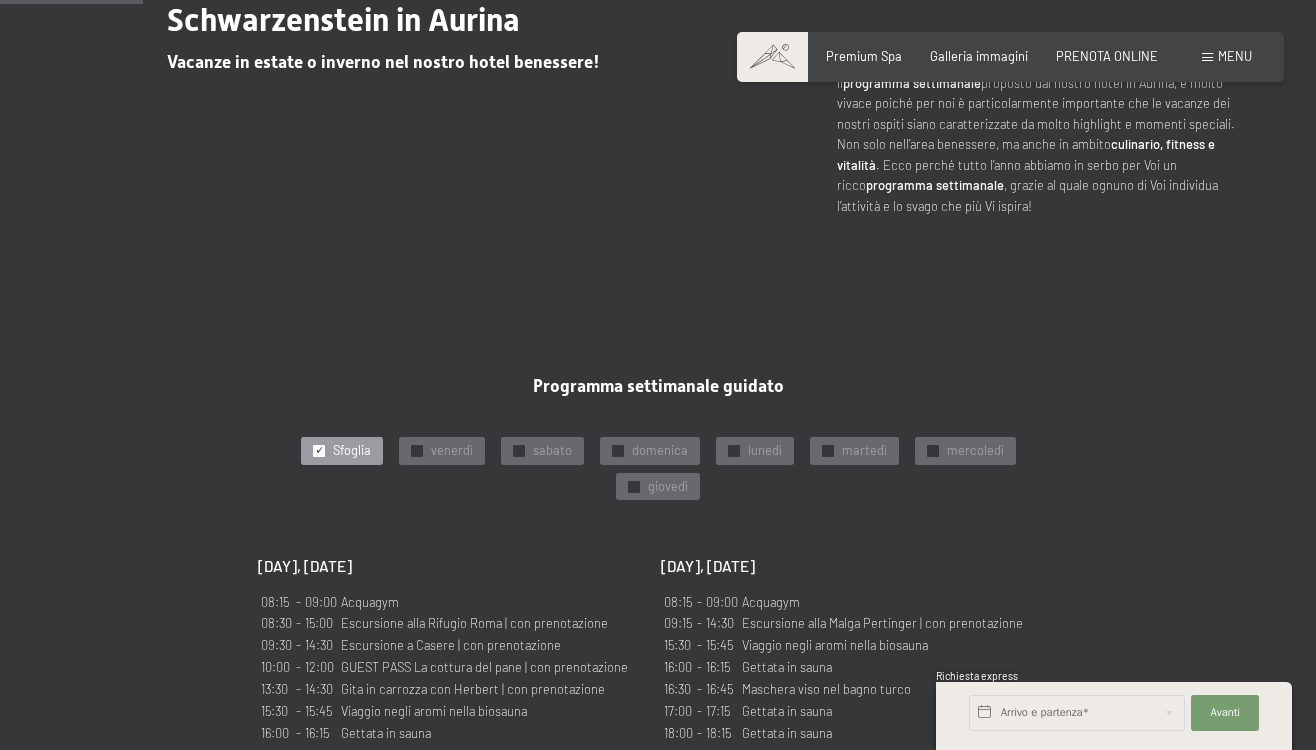 scroll, scrollTop: 767, scrollLeft: 0, axis: vertical 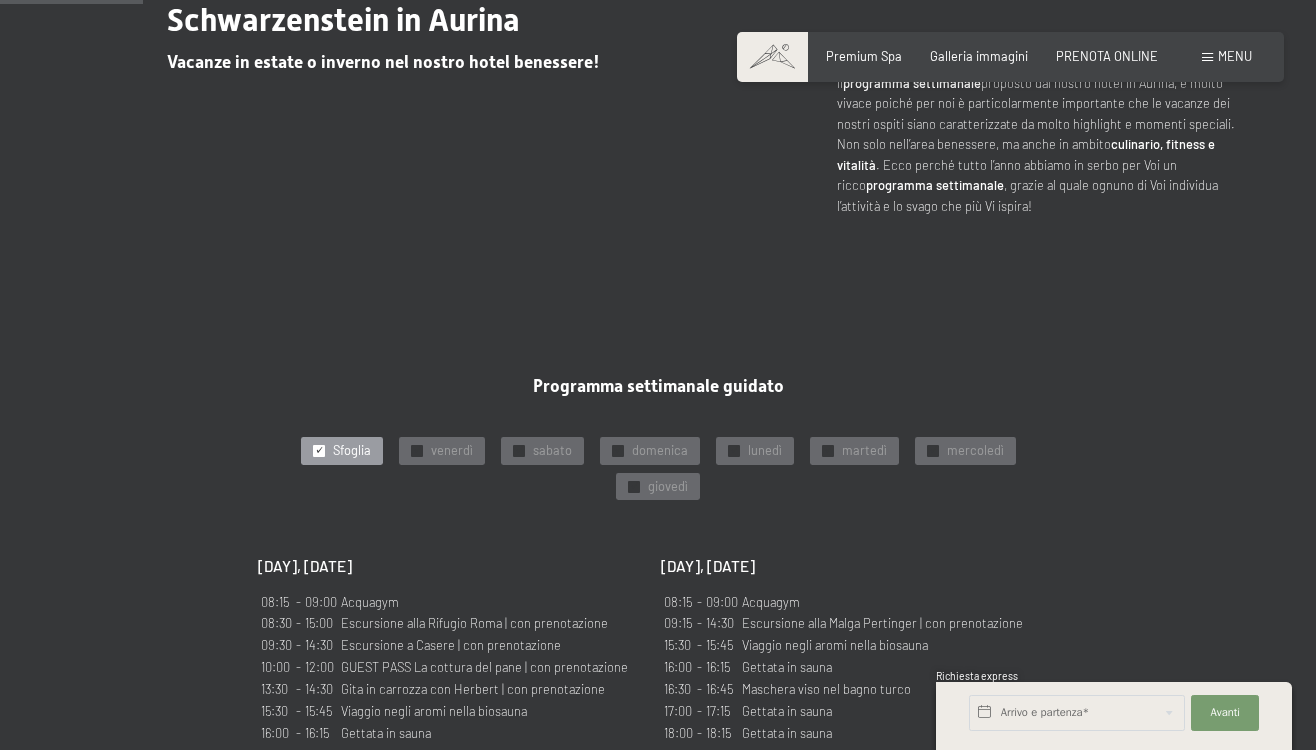 click on "Programma settimanale guidato
✓
Sfoglia
✓
venerdì
✓
sabato
✓
domenica
✓
lunedì
✓
martedì
✓
mercoledì
✓
giovedì
Sfoglia" at bounding box center [658, 1044] 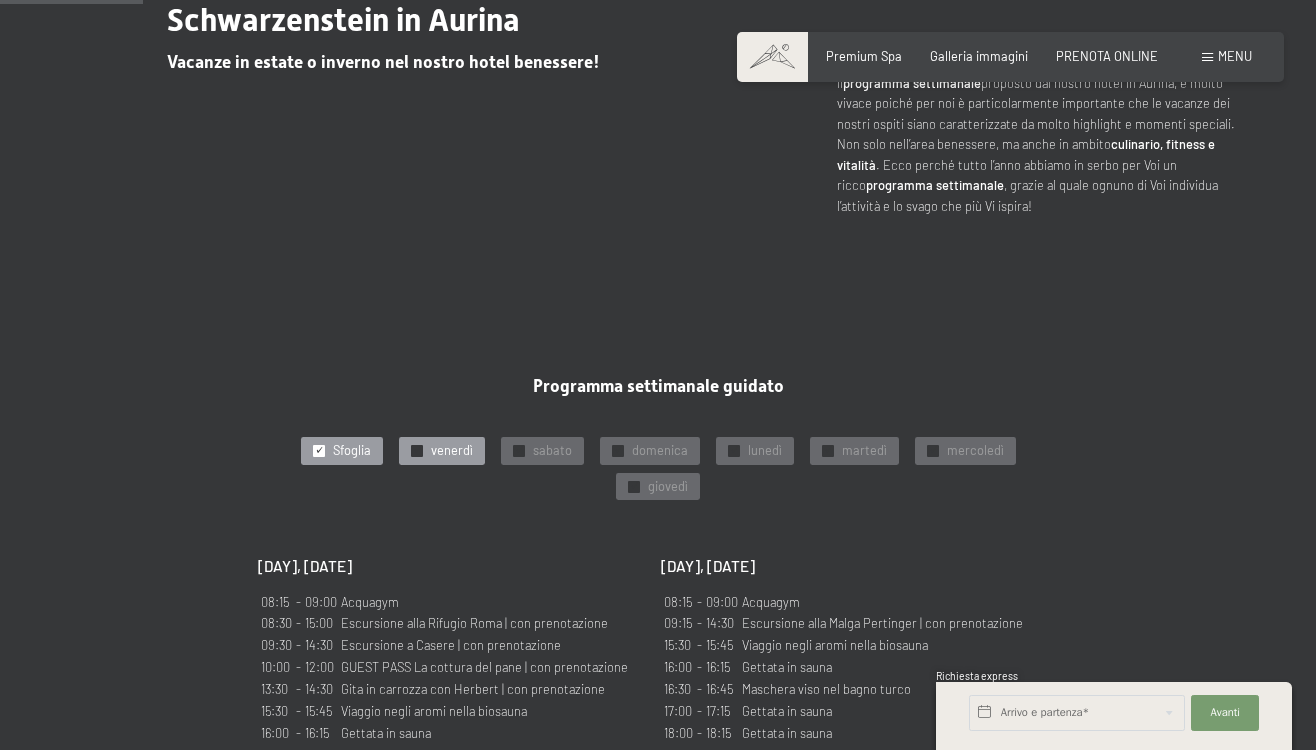 click on "venerdì" at bounding box center [452, 451] 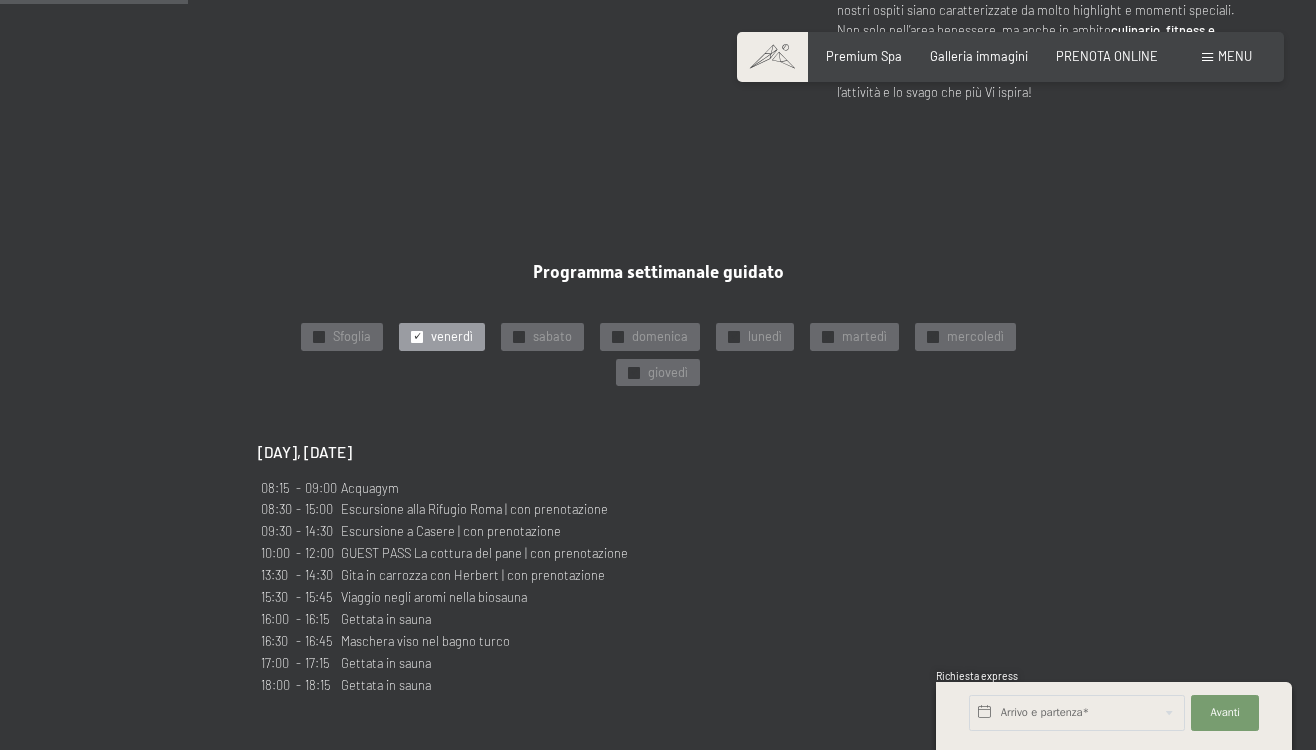 scroll, scrollTop: 885, scrollLeft: 0, axis: vertical 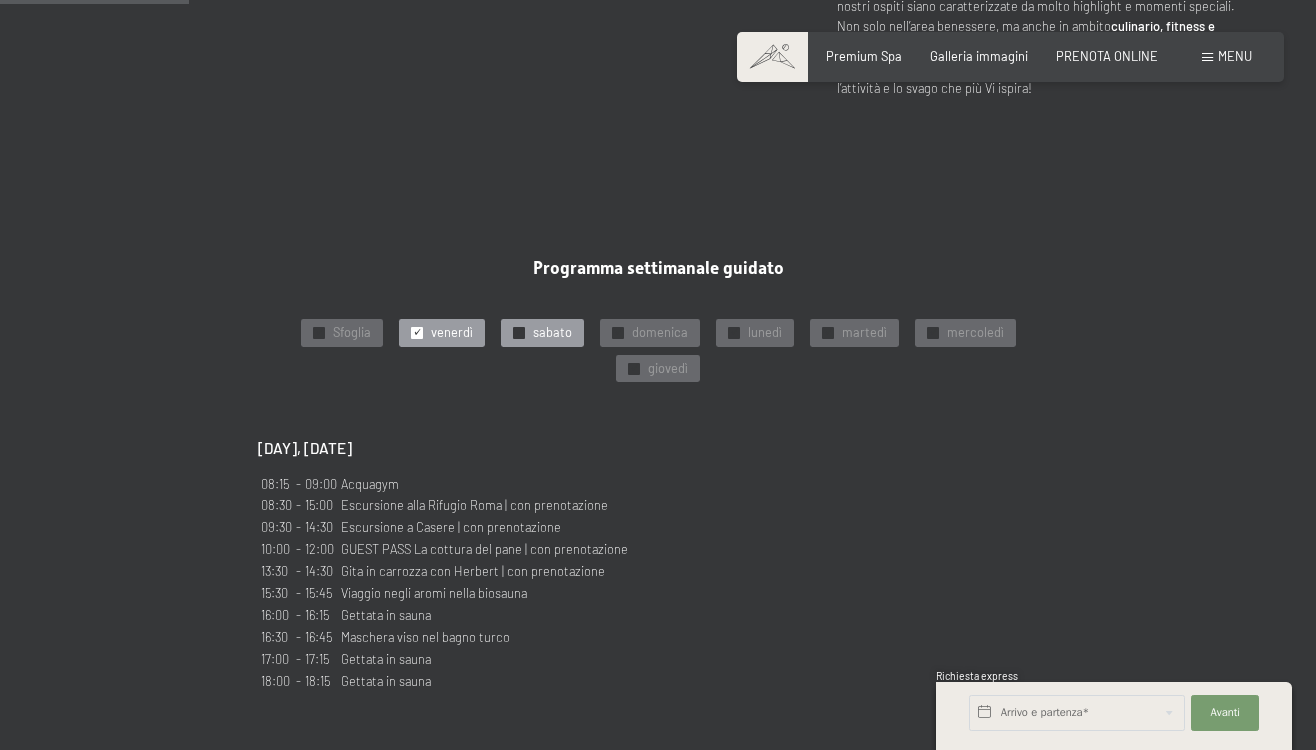 click on "✓
sabato" at bounding box center [542, 333] 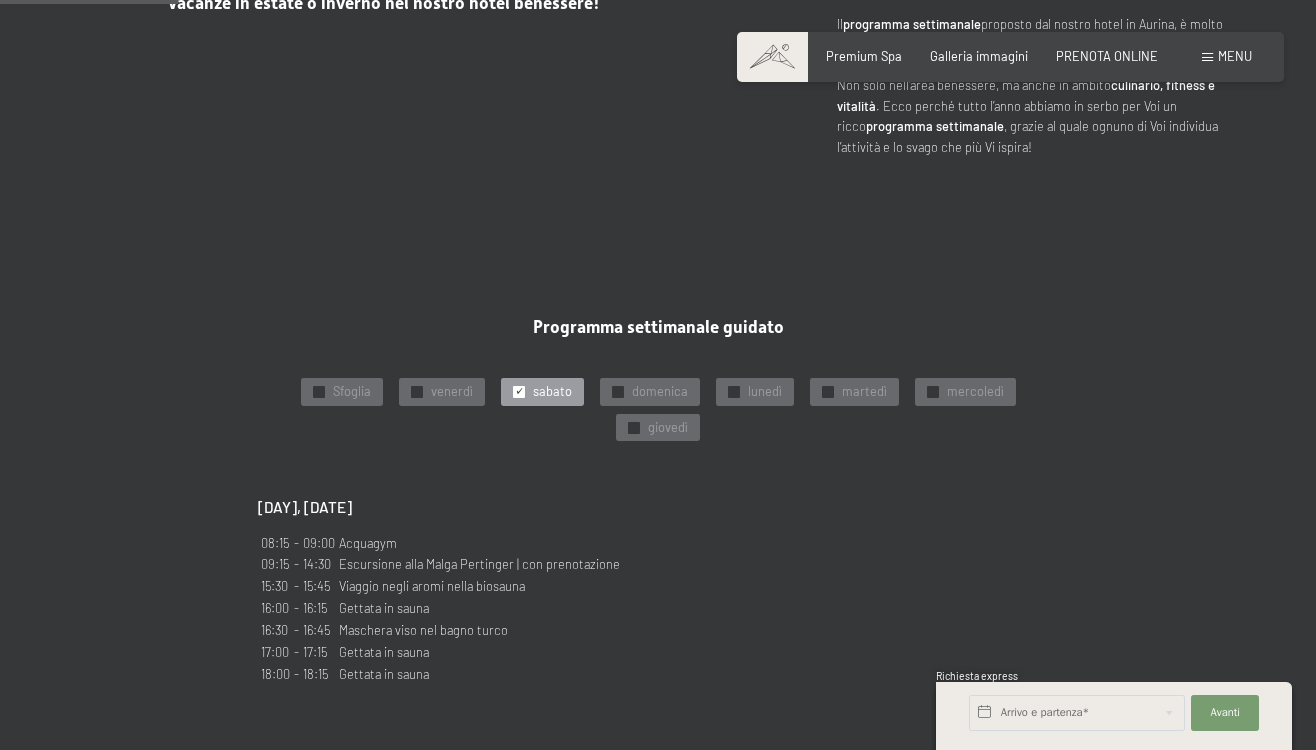 scroll, scrollTop: 825, scrollLeft: 1, axis: both 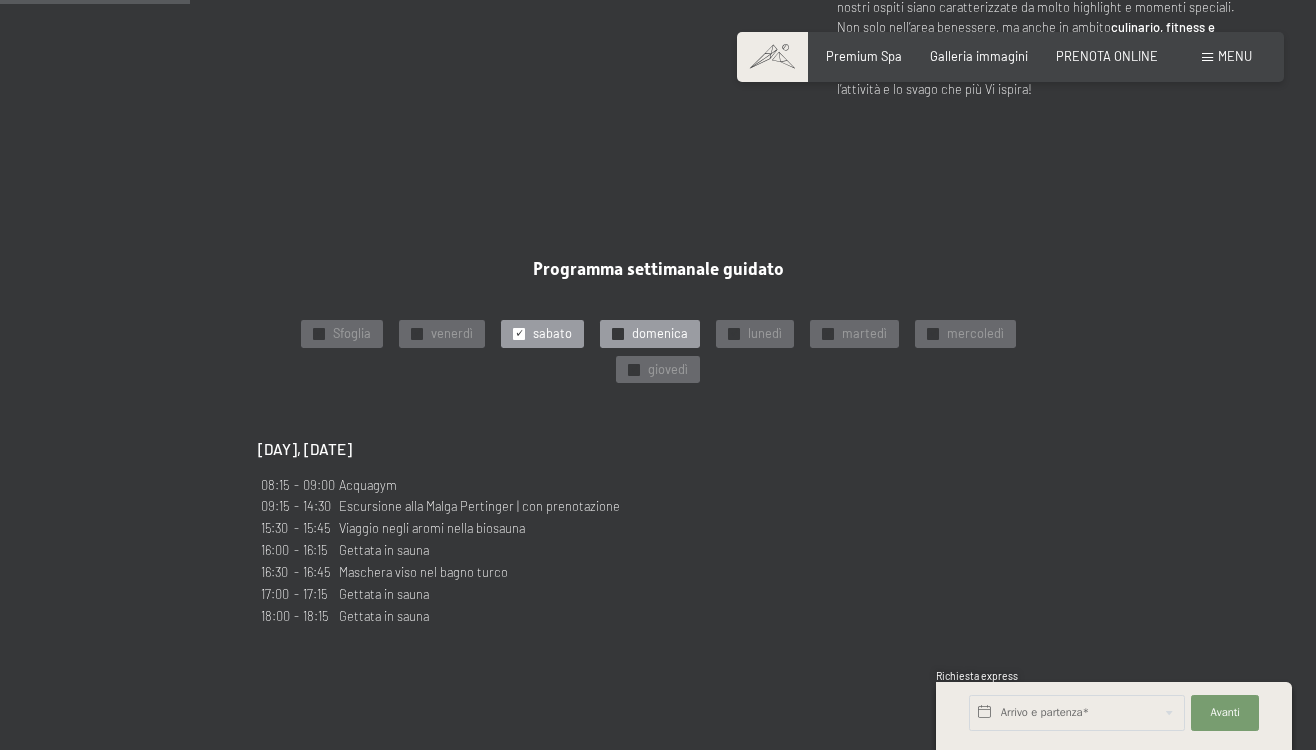 click on "✓
domenica" at bounding box center (650, 334) 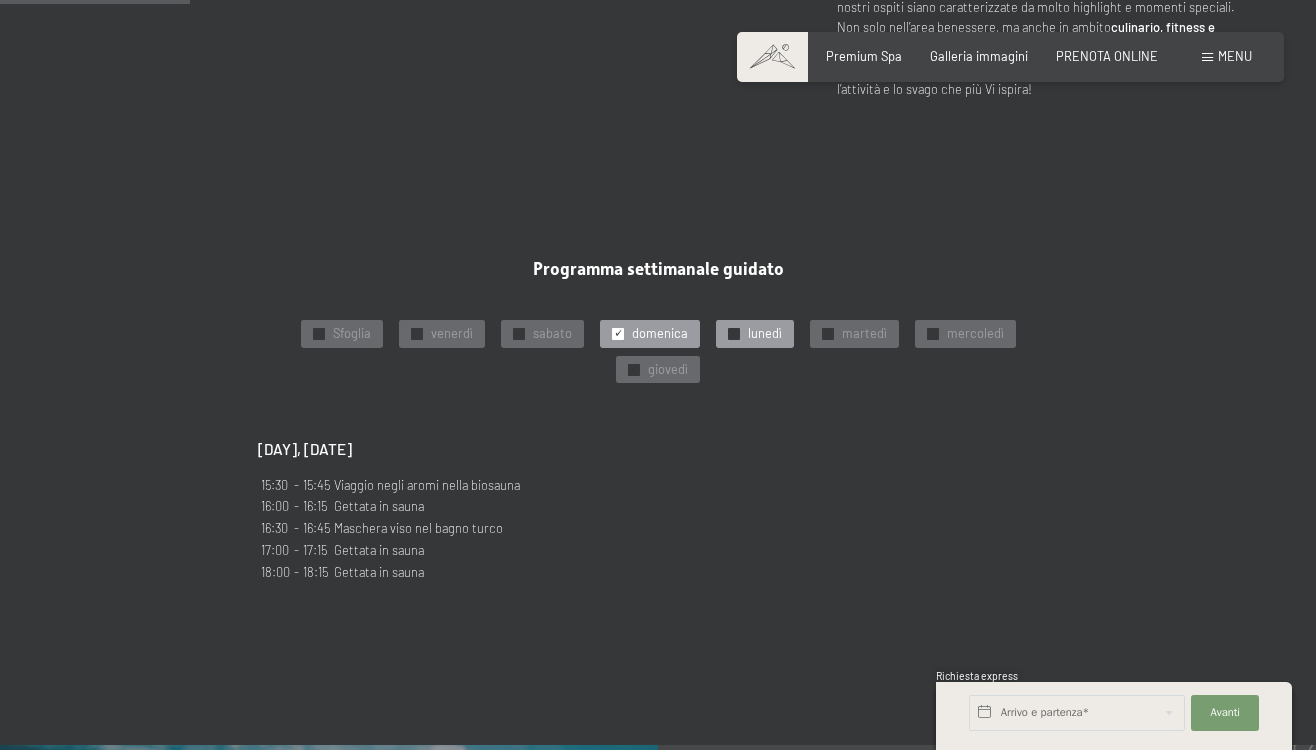 click on "lunedì" at bounding box center (765, 334) 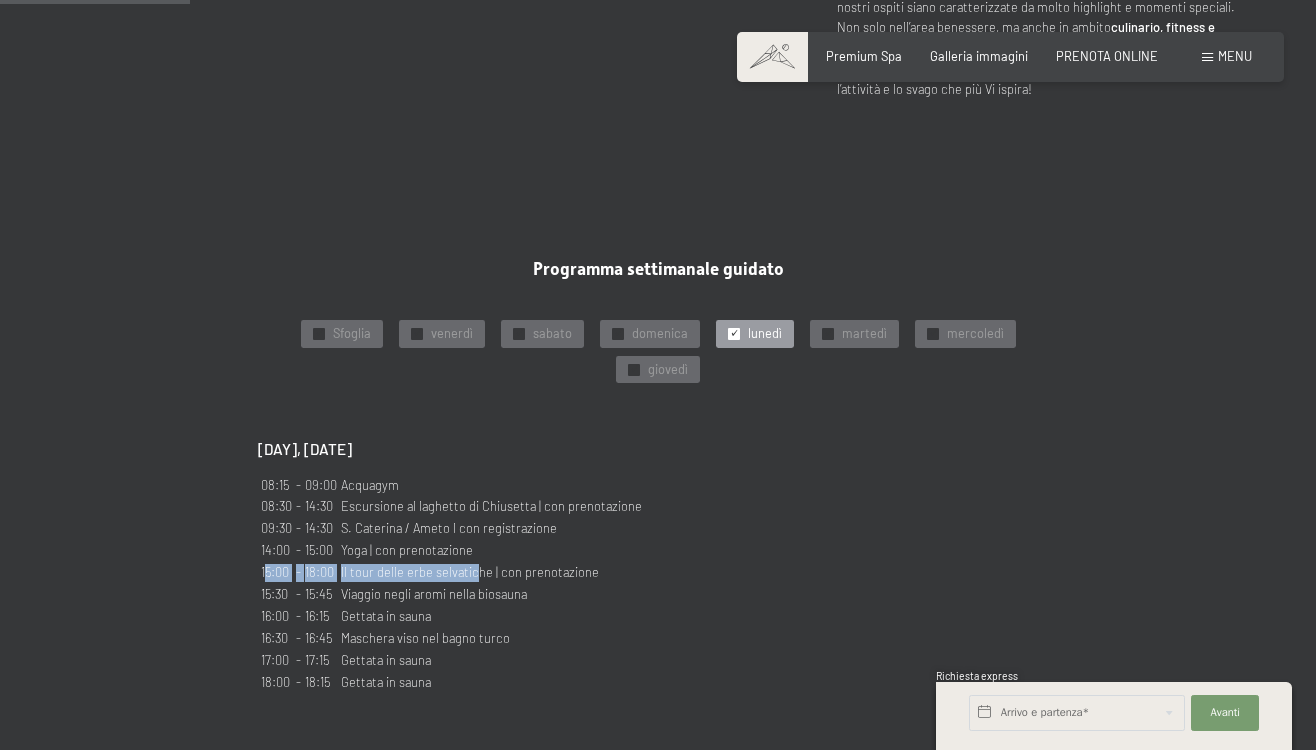 drag, startPoint x: 275, startPoint y: 553, endPoint x: 464, endPoint y: 555, distance: 189.01057 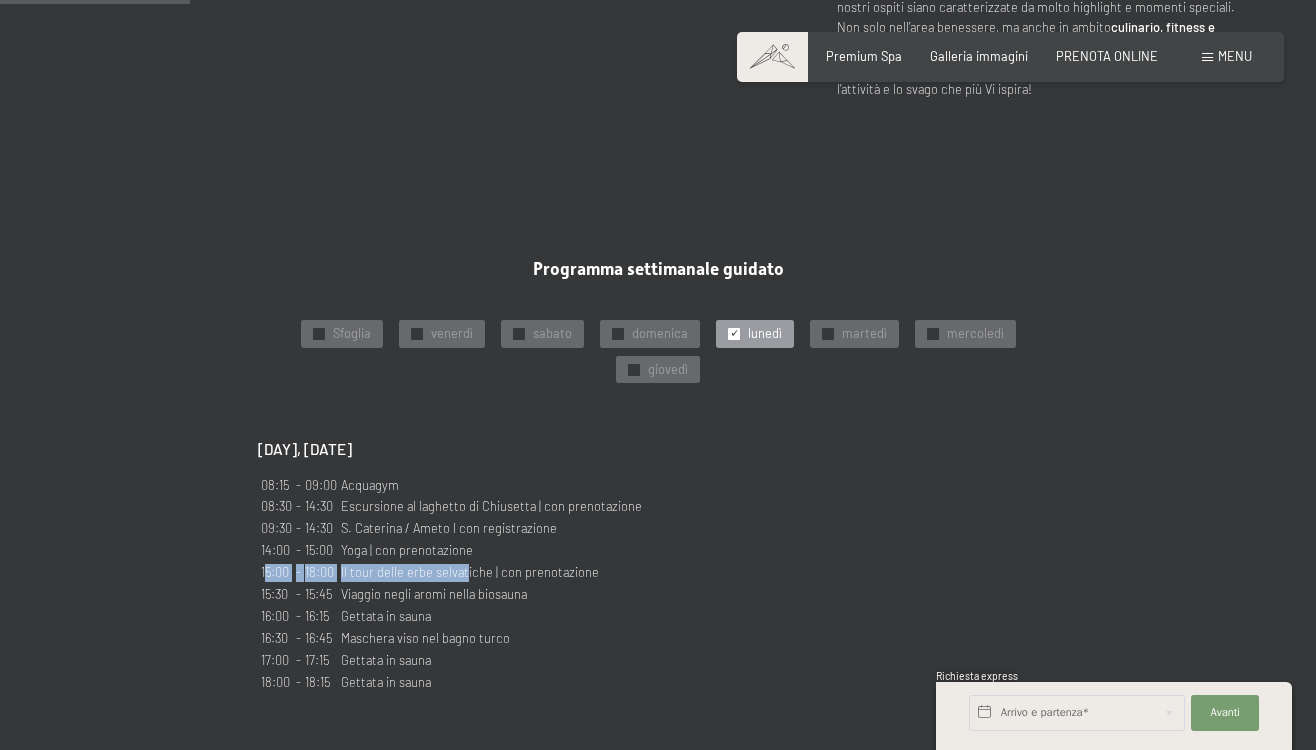click on "Il tour delle erbe selvatiche | con prenotazione" at bounding box center [491, 573] 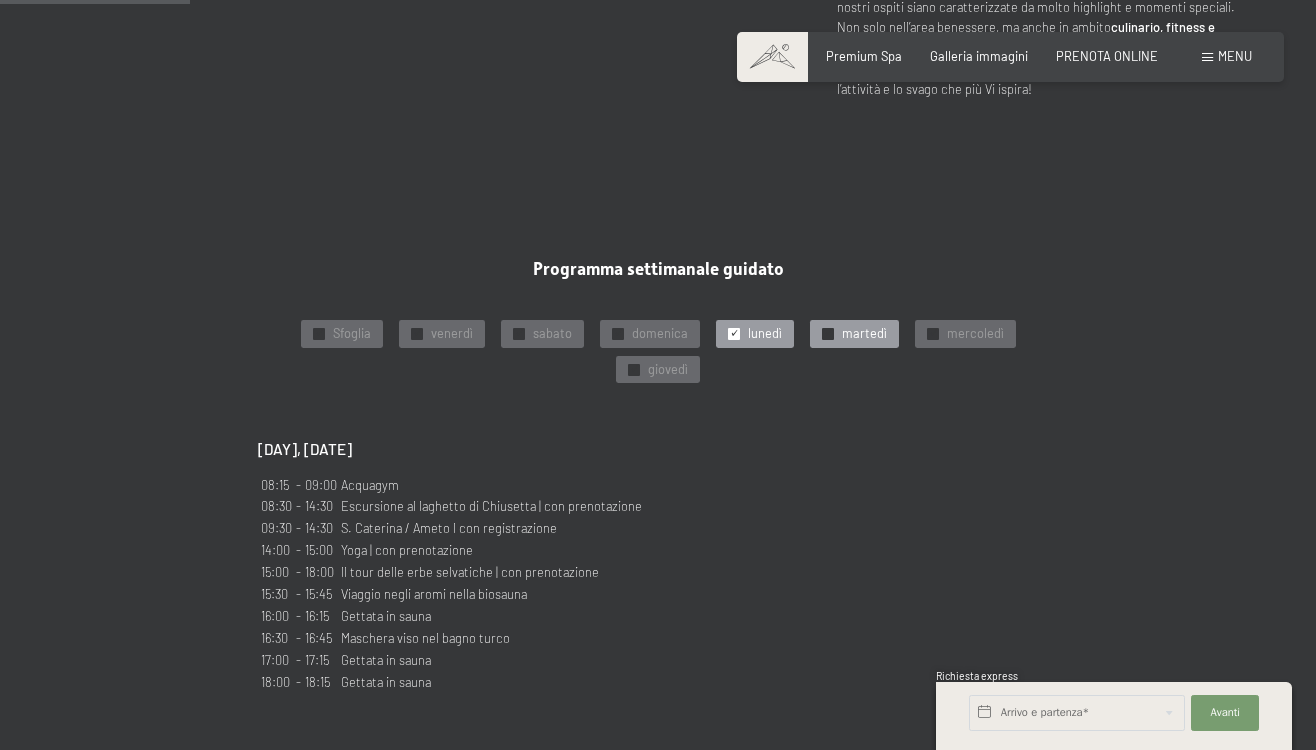 click on "✓
Sfoglia
✓
venerdì
✓
sabato
✓
domenica
✓
lunedì
✓
martedì
✓
mercoledì
✓
giovedì" at bounding box center [658, 351] 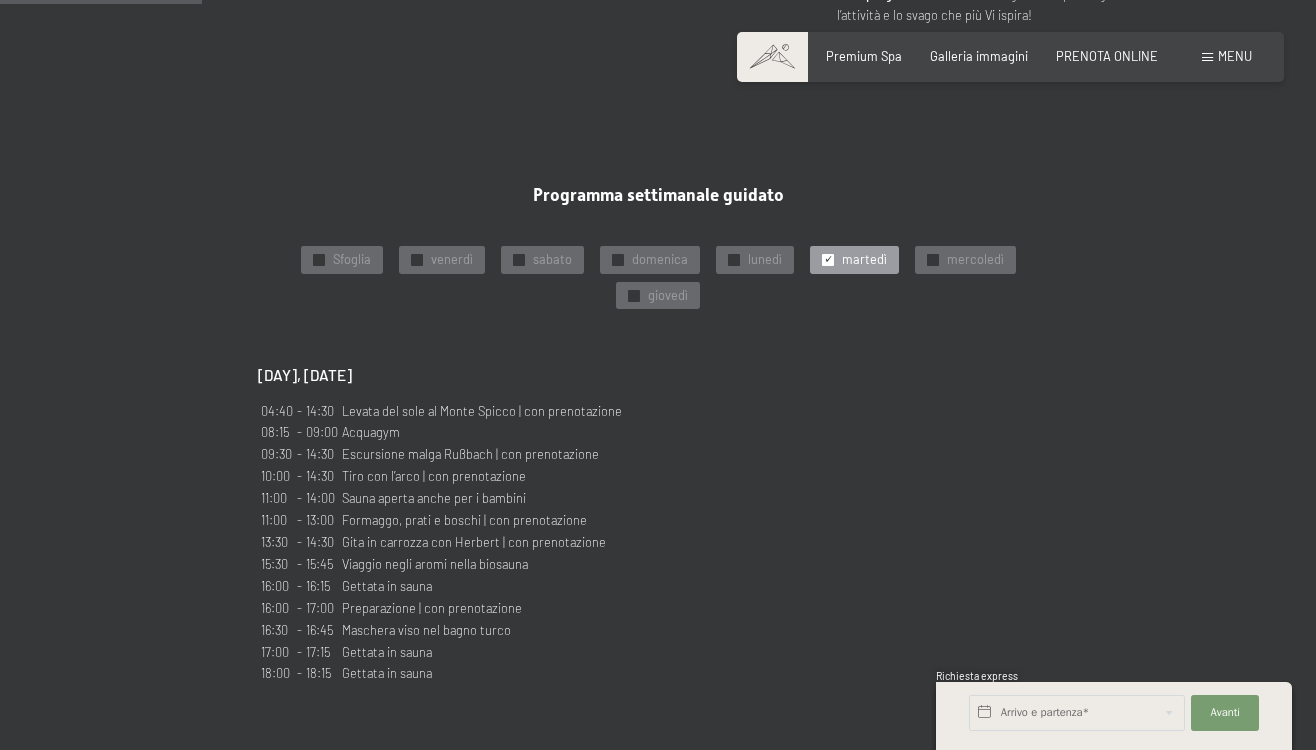 scroll, scrollTop: 960, scrollLeft: 0, axis: vertical 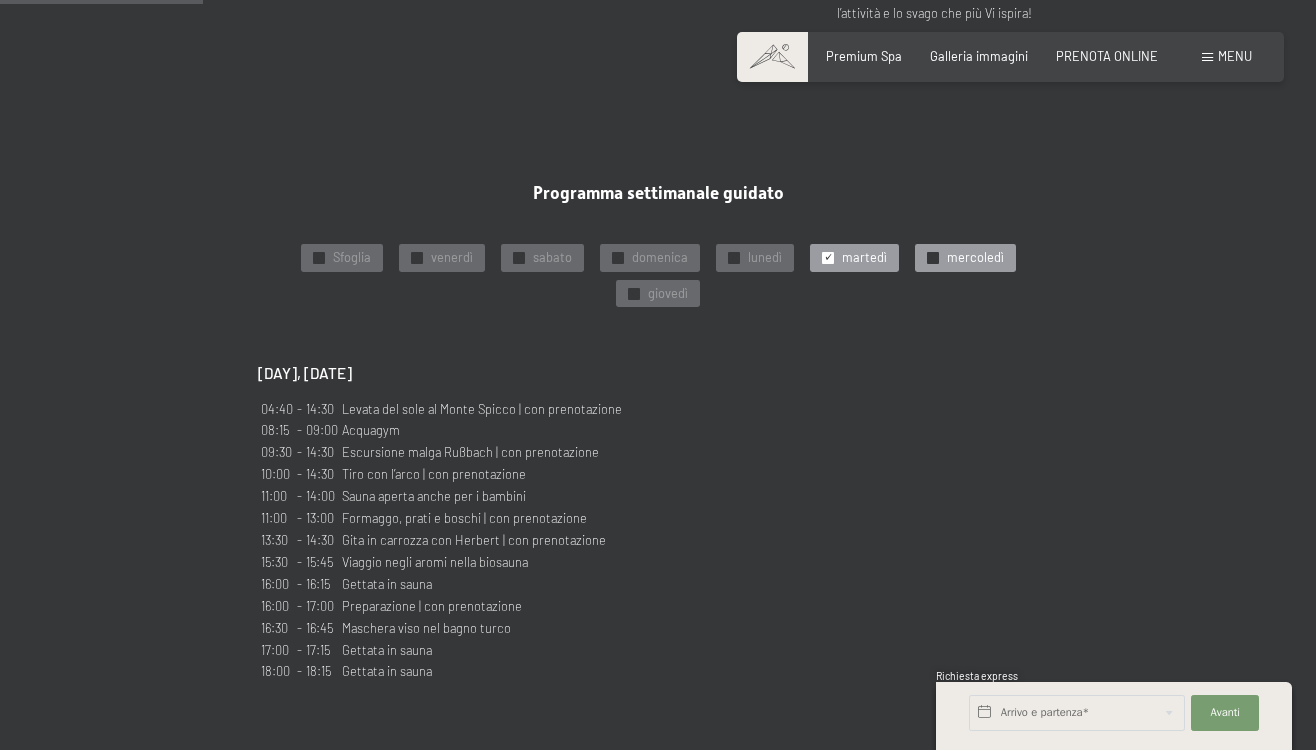 click on "✓
mercoledì" at bounding box center [965, 258] 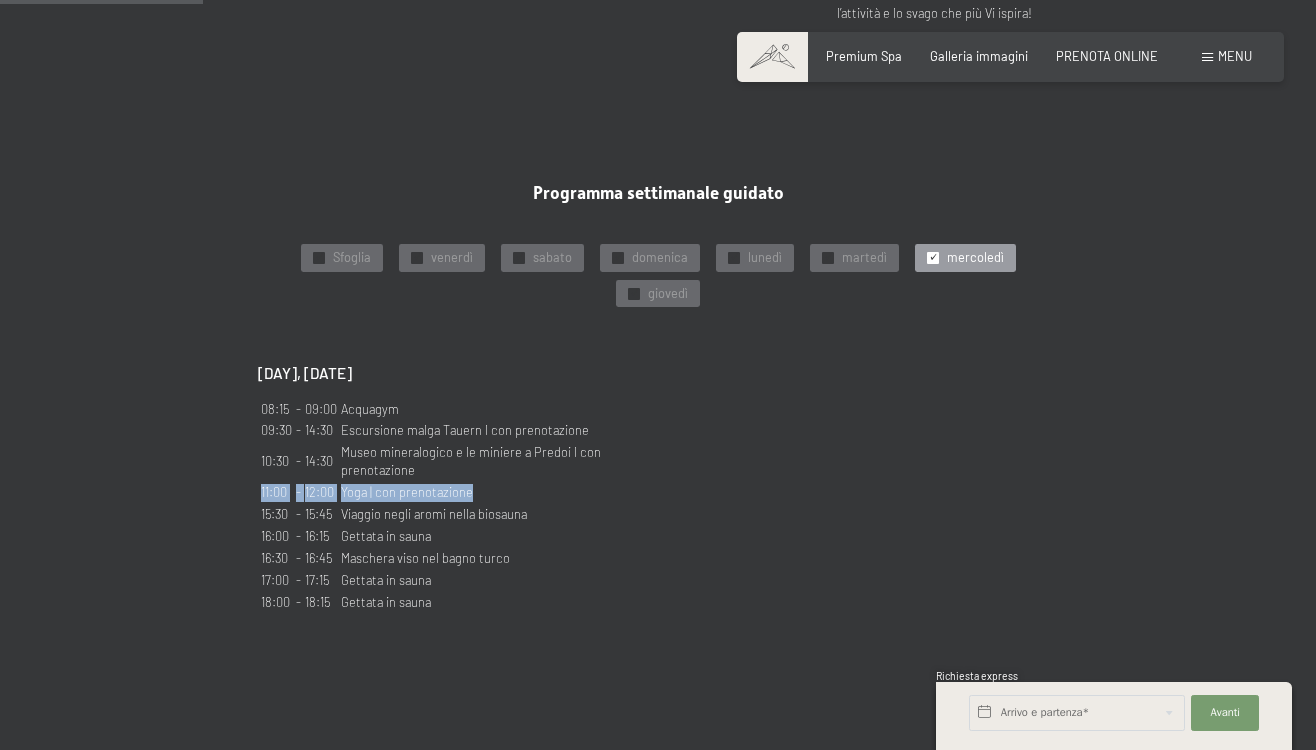 drag, startPoint x: 262, startPoint y: 487, endPoint x: 460, endPoint y: 481, distance: 198.09088 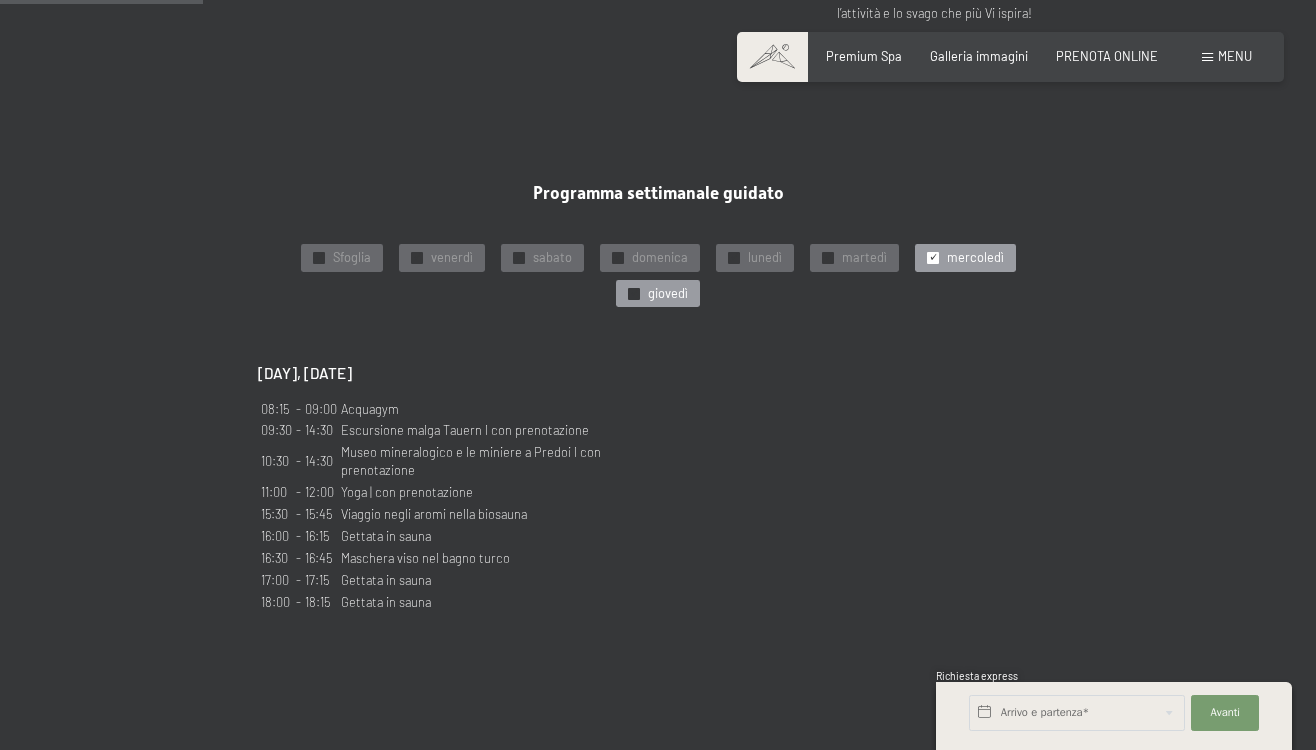 click on "giovedì" at bounding box center [668, 294] 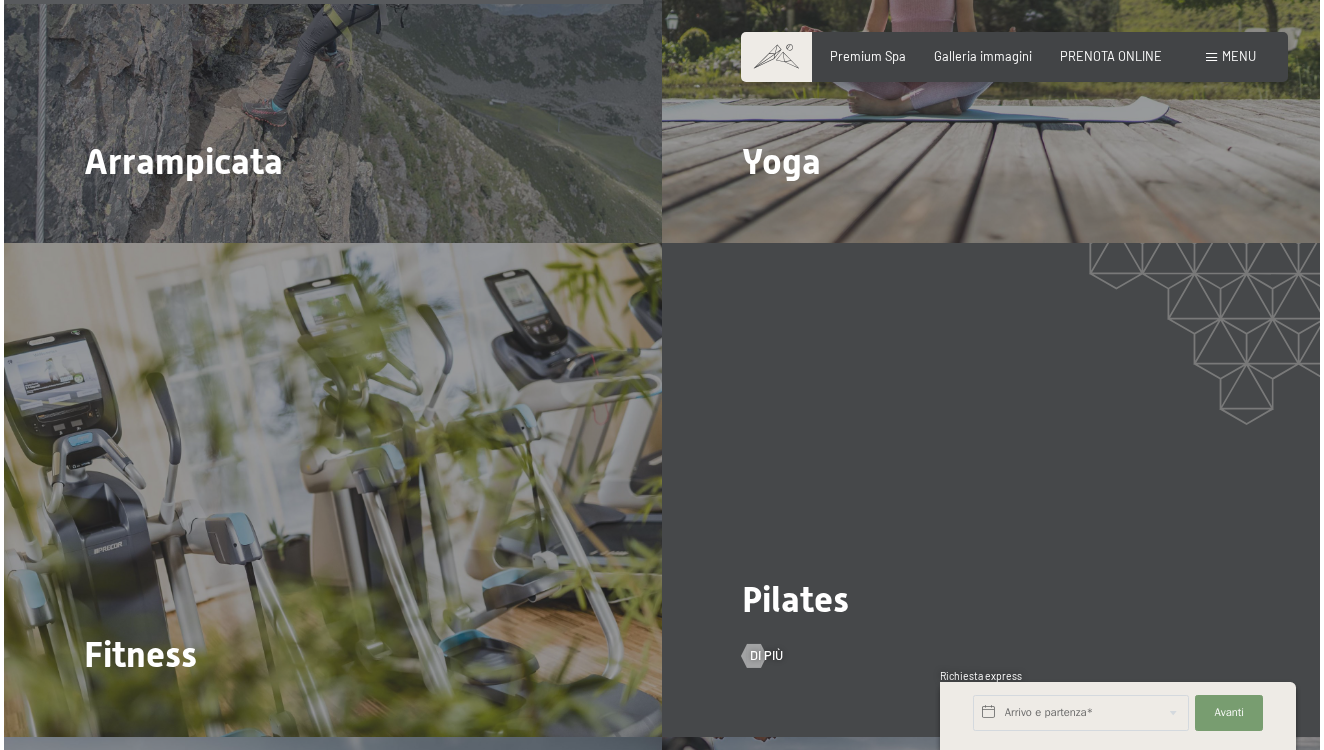 scroll, scrollTop: 3007, scrollLeft: 0, axis: vertical 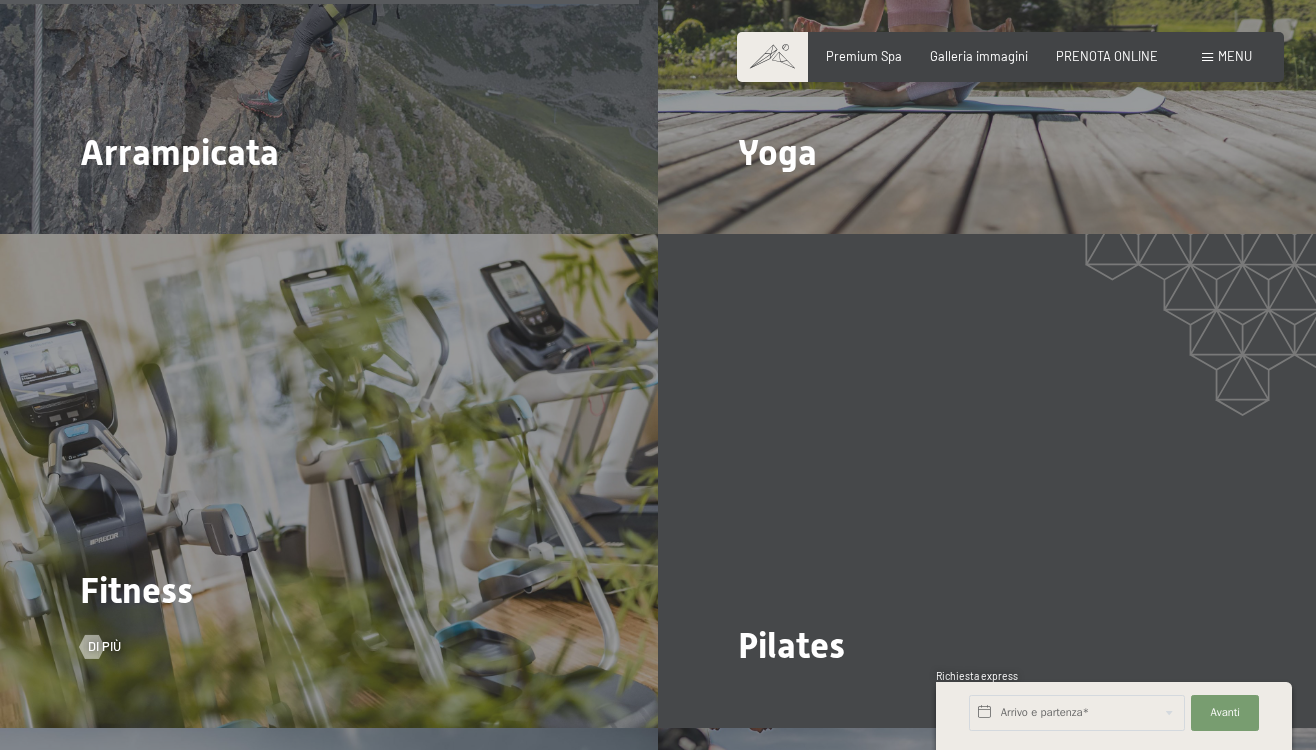 click on "Fitness" at bounding box center (136, 591) 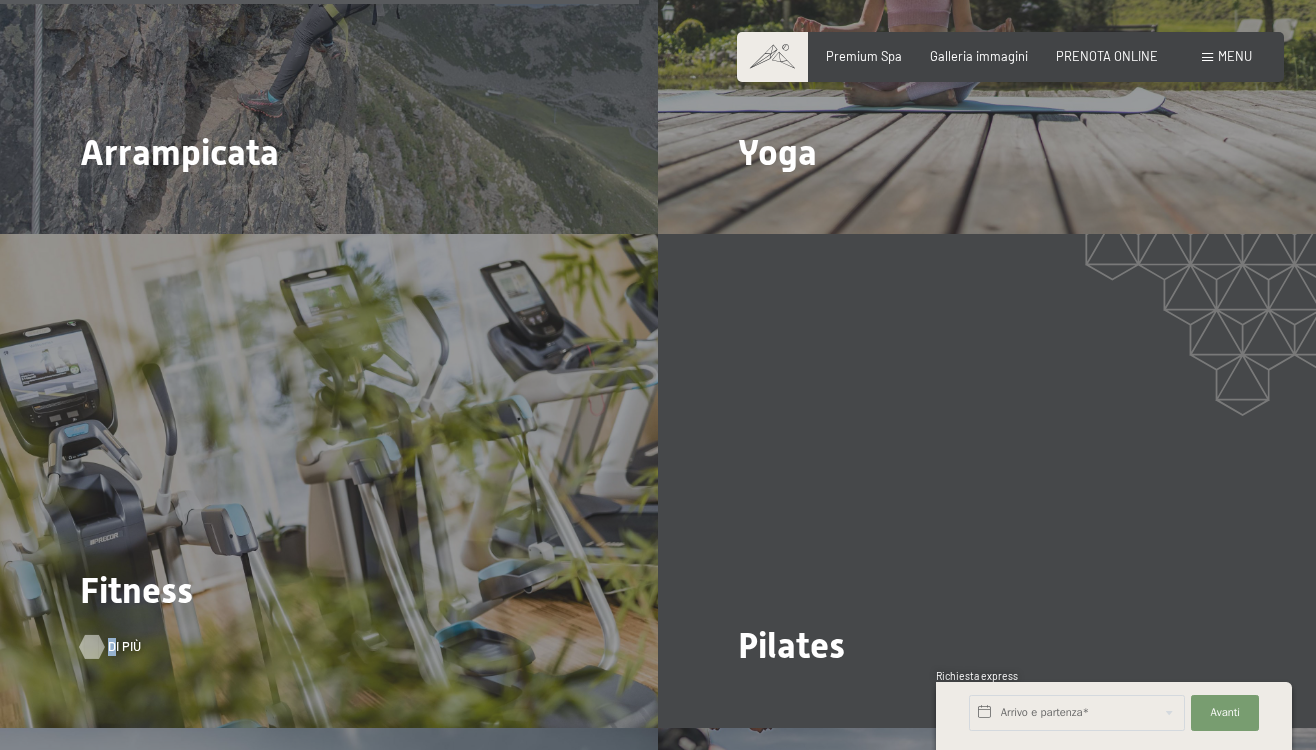 click on "Di più" at bounding box center (100, 647) 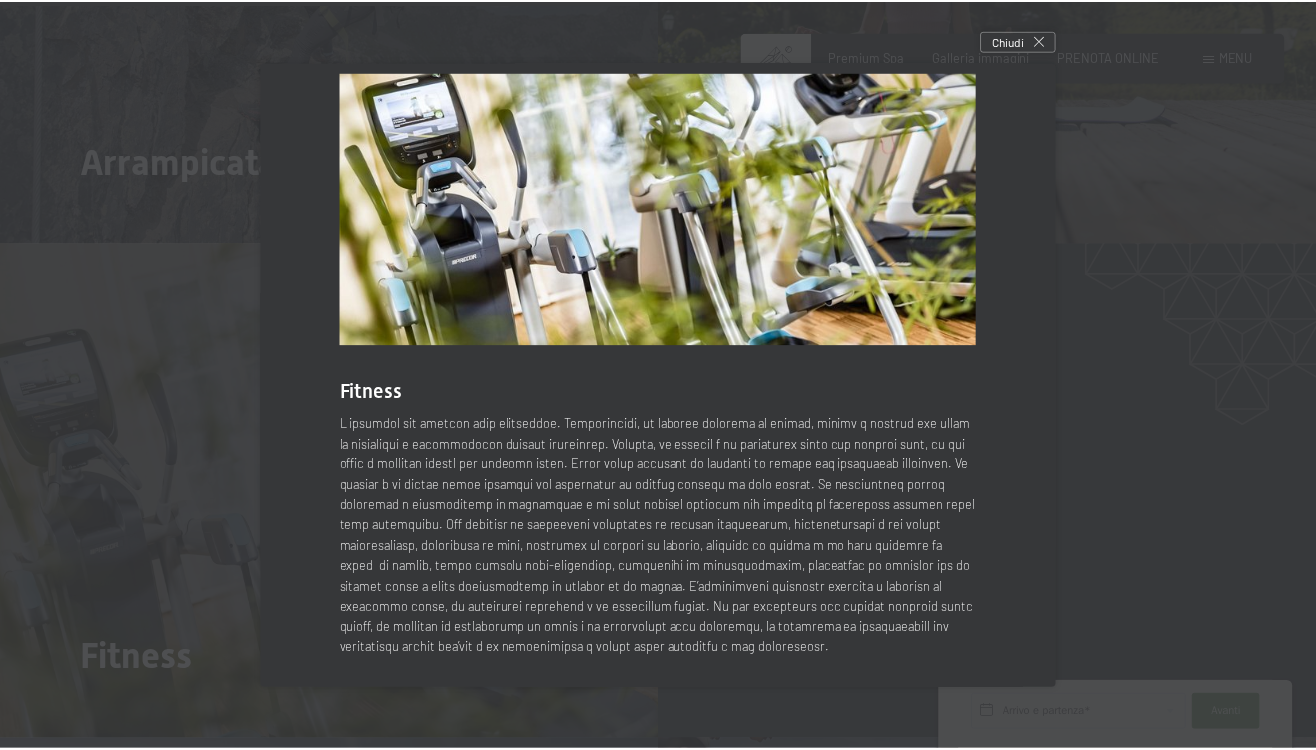 scroll, scrollTop: 25, scrollLeft: 0, axis: vertical 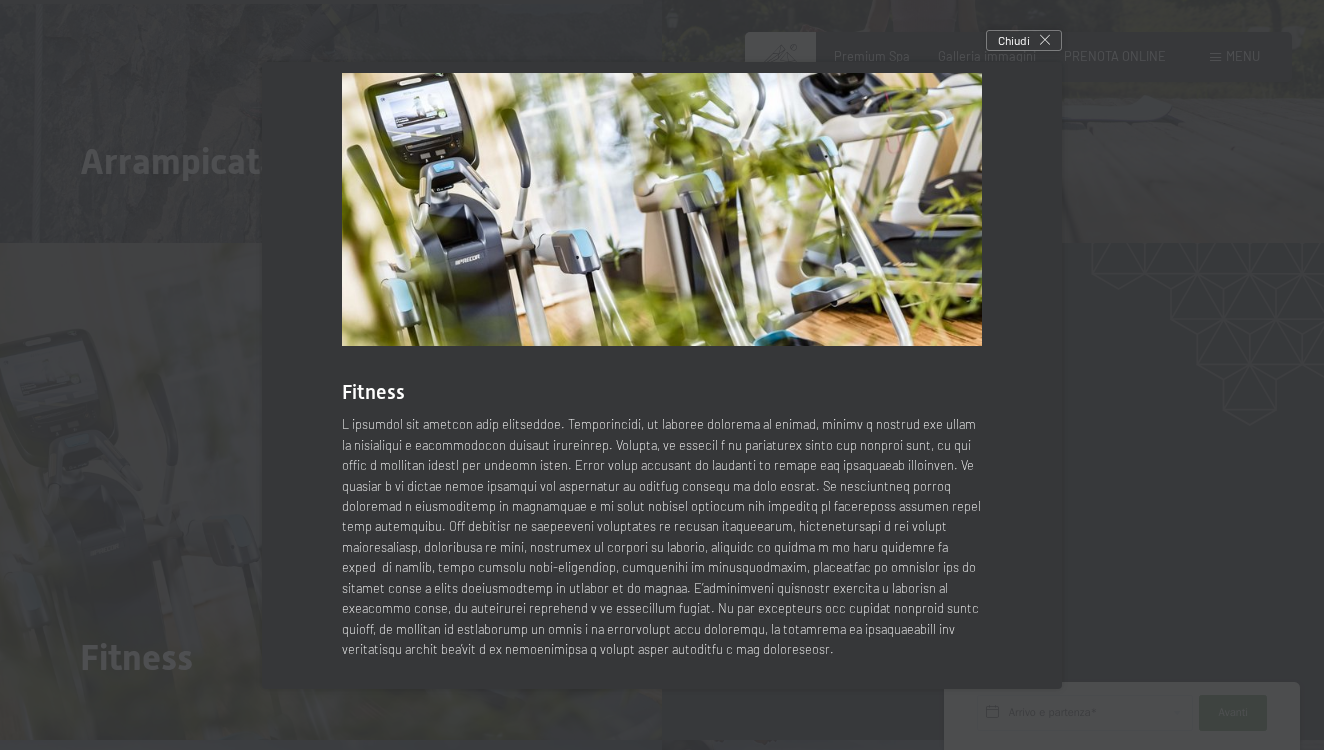 click at bounding box center (662, 375) 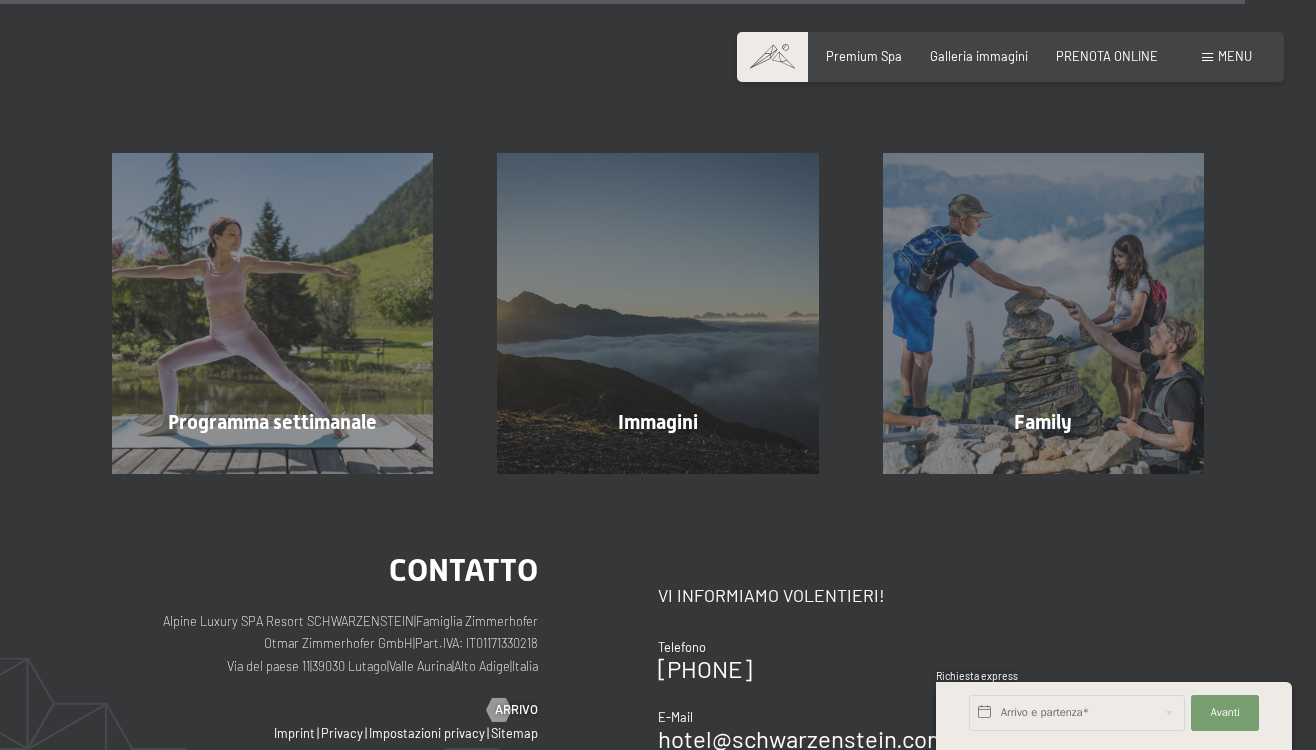 scroll, scrollTop: 5712, scrollLeft: 0, axis: vertical 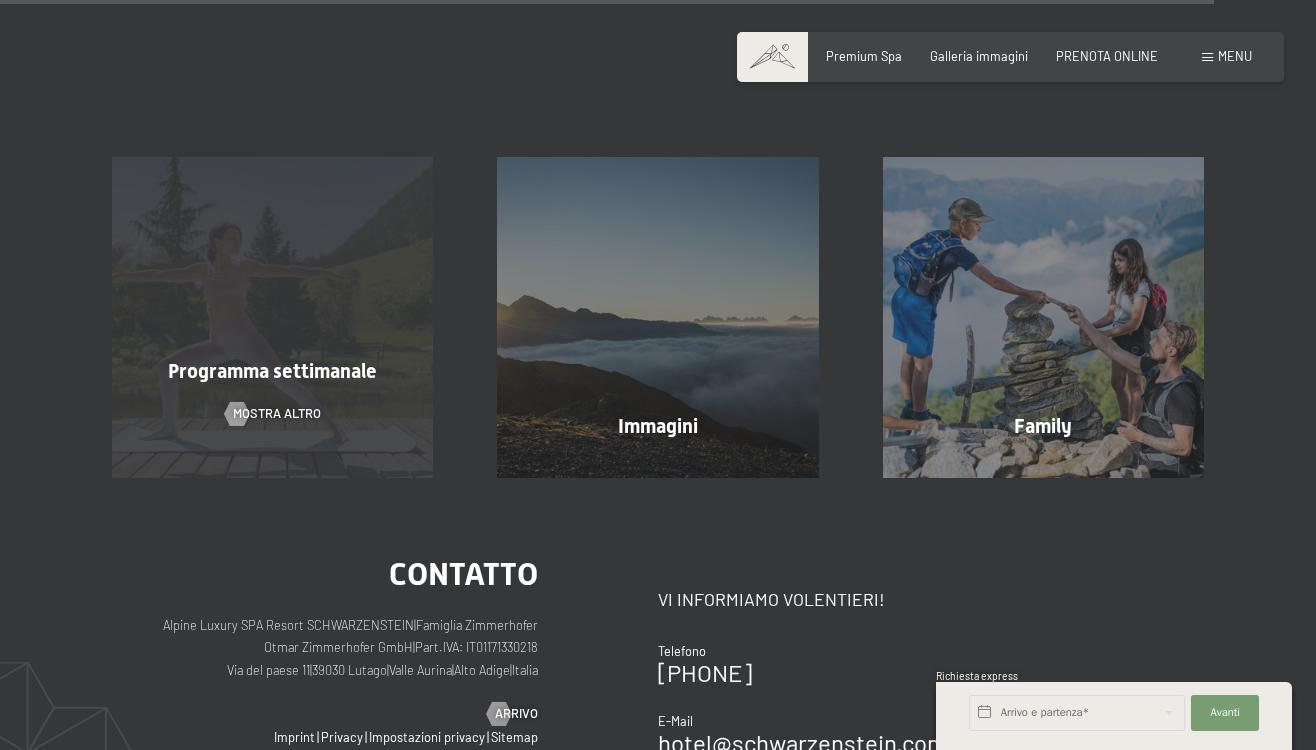 click on "Programma settimanale" at bounding box center [272, 371] 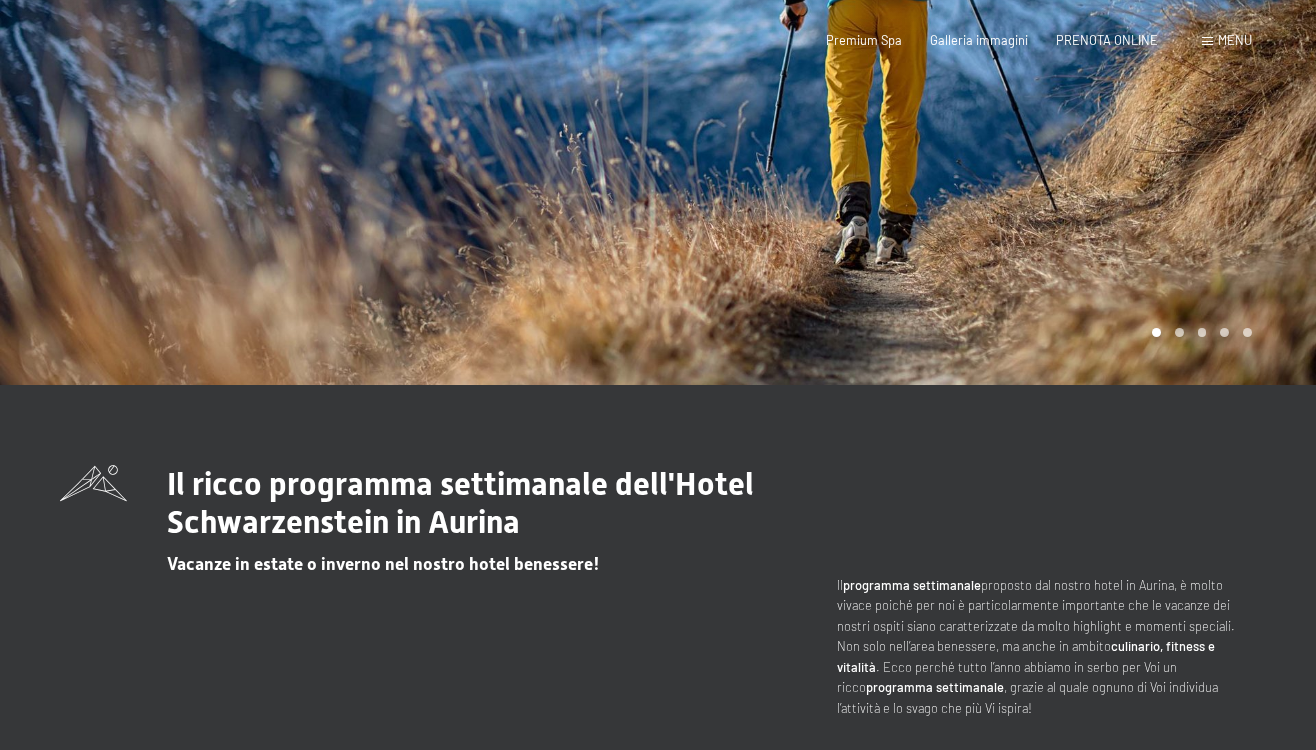 scroll, scrollTop: 379, scrollLeft: 0, axis: vertical 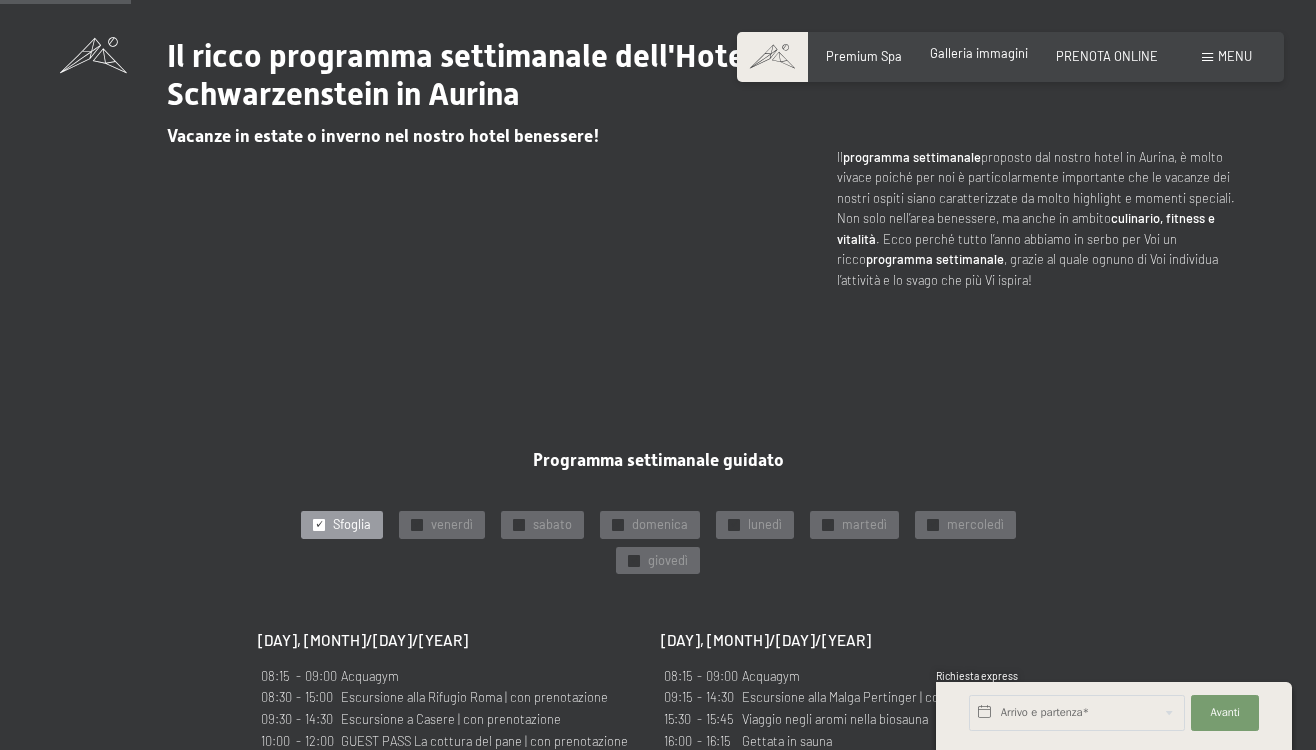 click on "Galleria immagini" at bounding box center (979, 53) 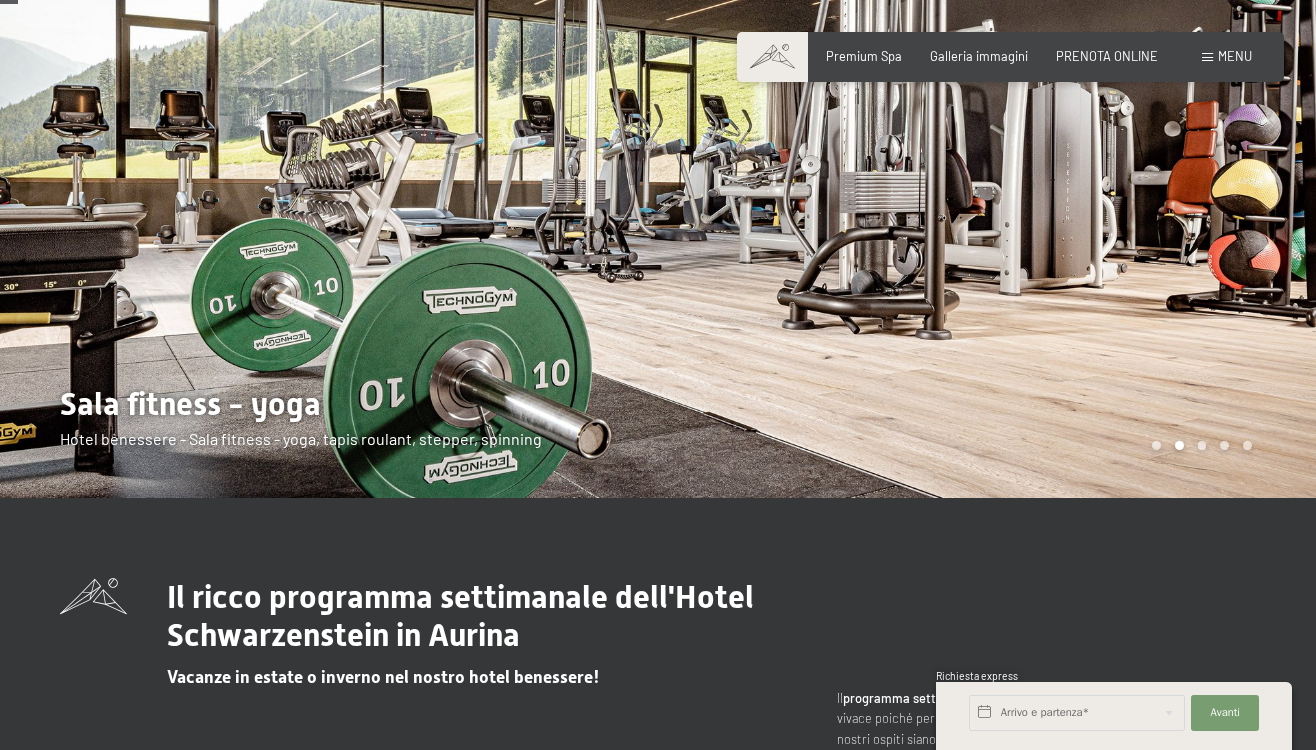 scroll, scrollTop: 90, scrollLeft: 0, axis: vertical 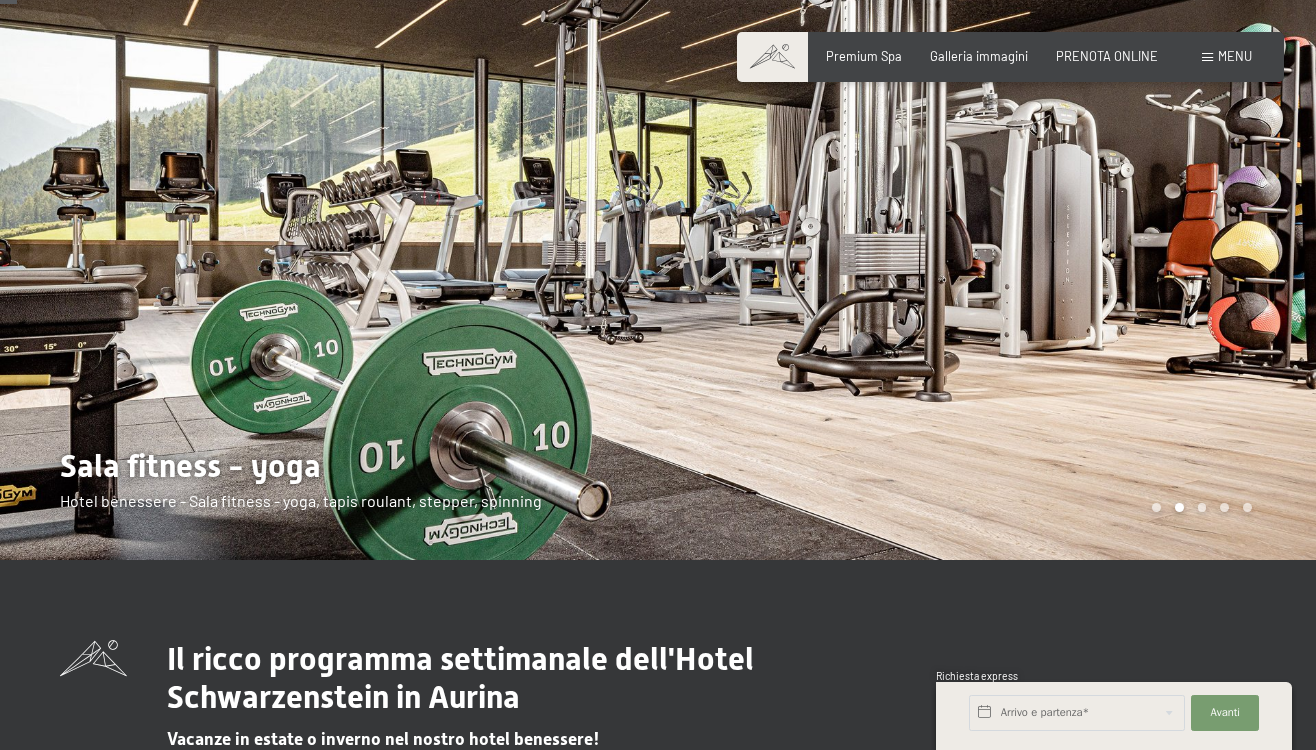 click at bounding box center (329, 235) 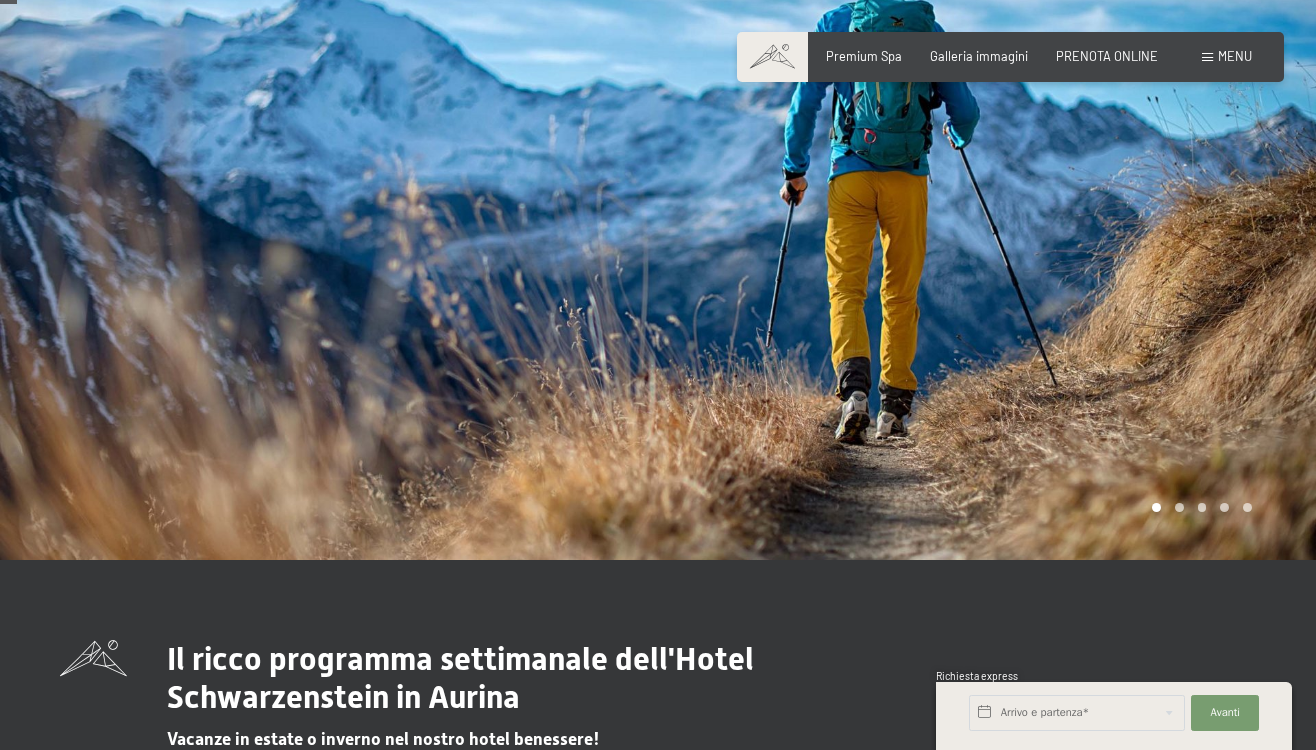 click at bounding box center [987, 235] 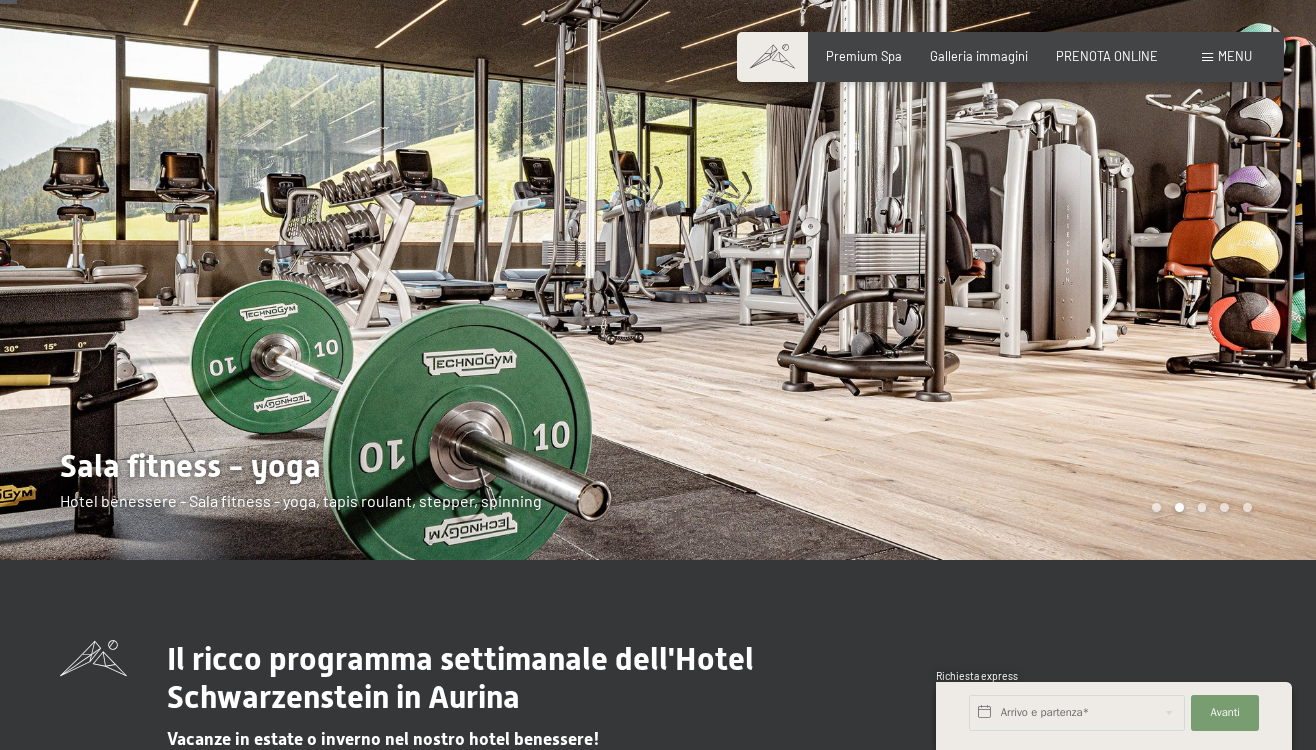click at bounding box center [987, 235] 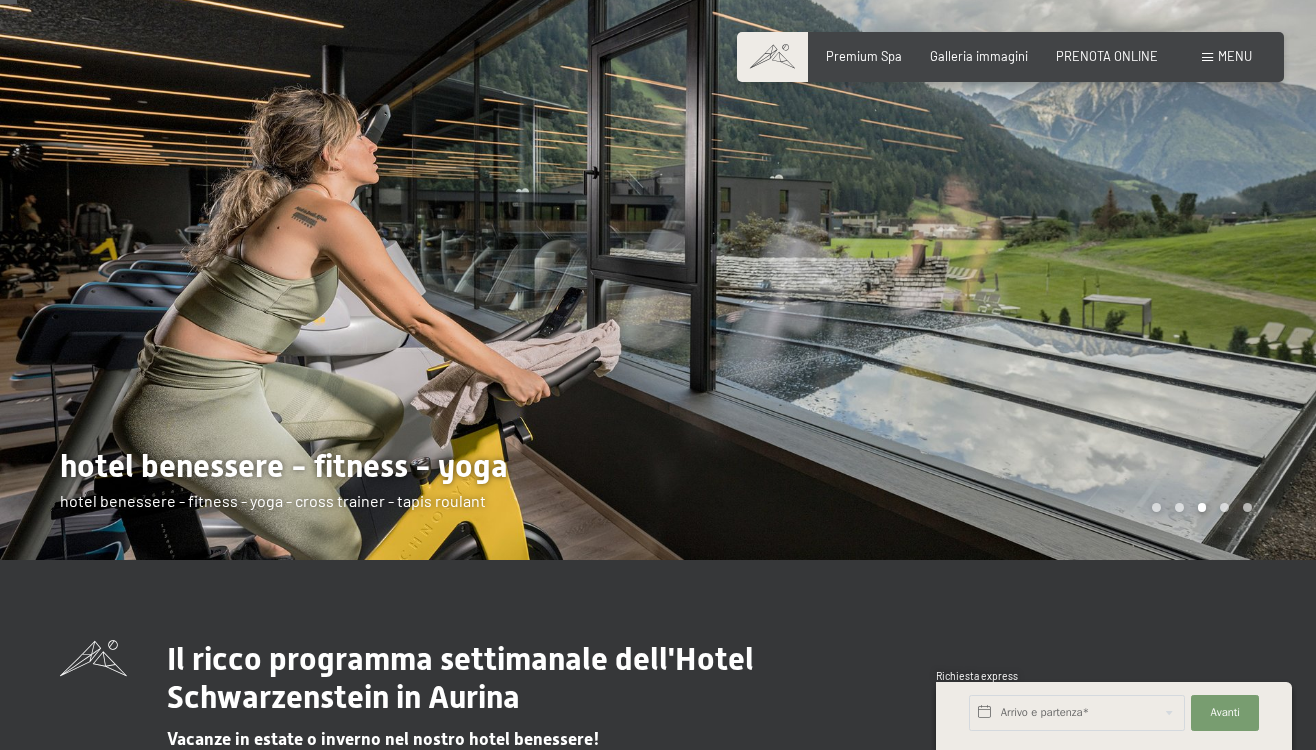 click at bounding box center (987, 235) 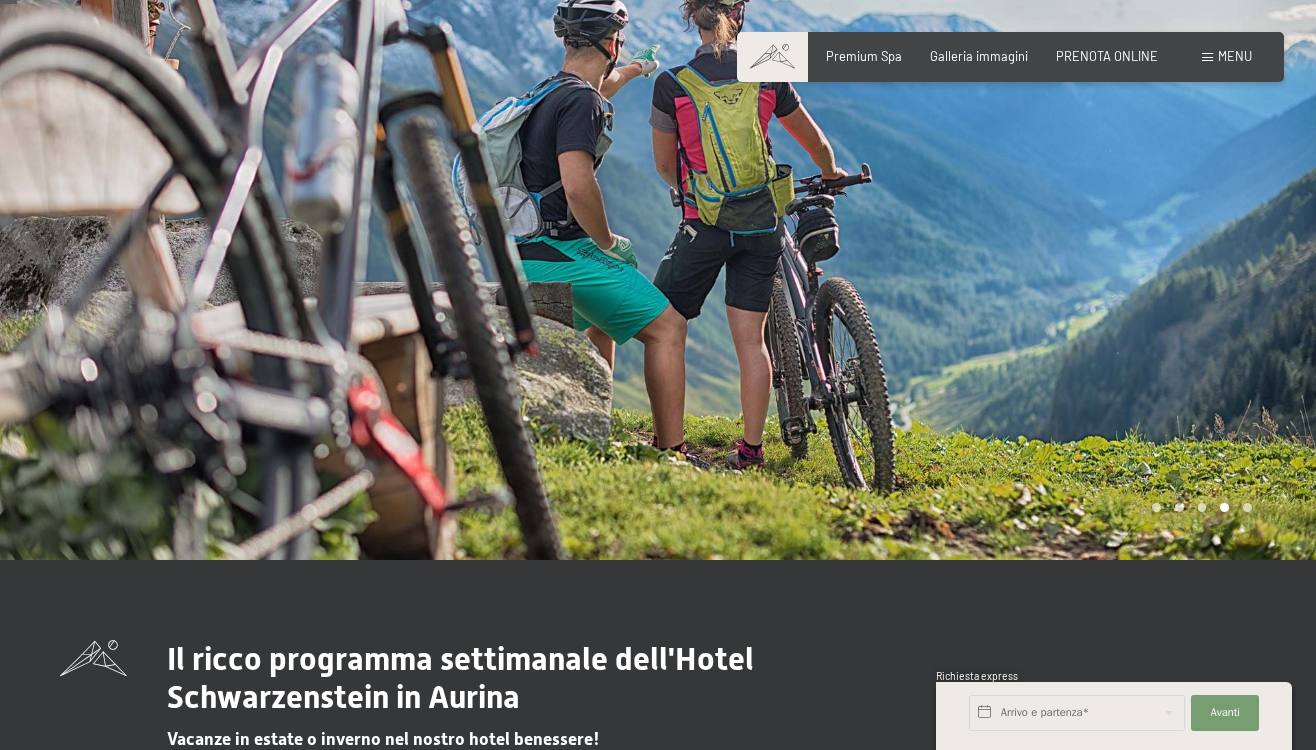 click at bounding box center (987, 235) 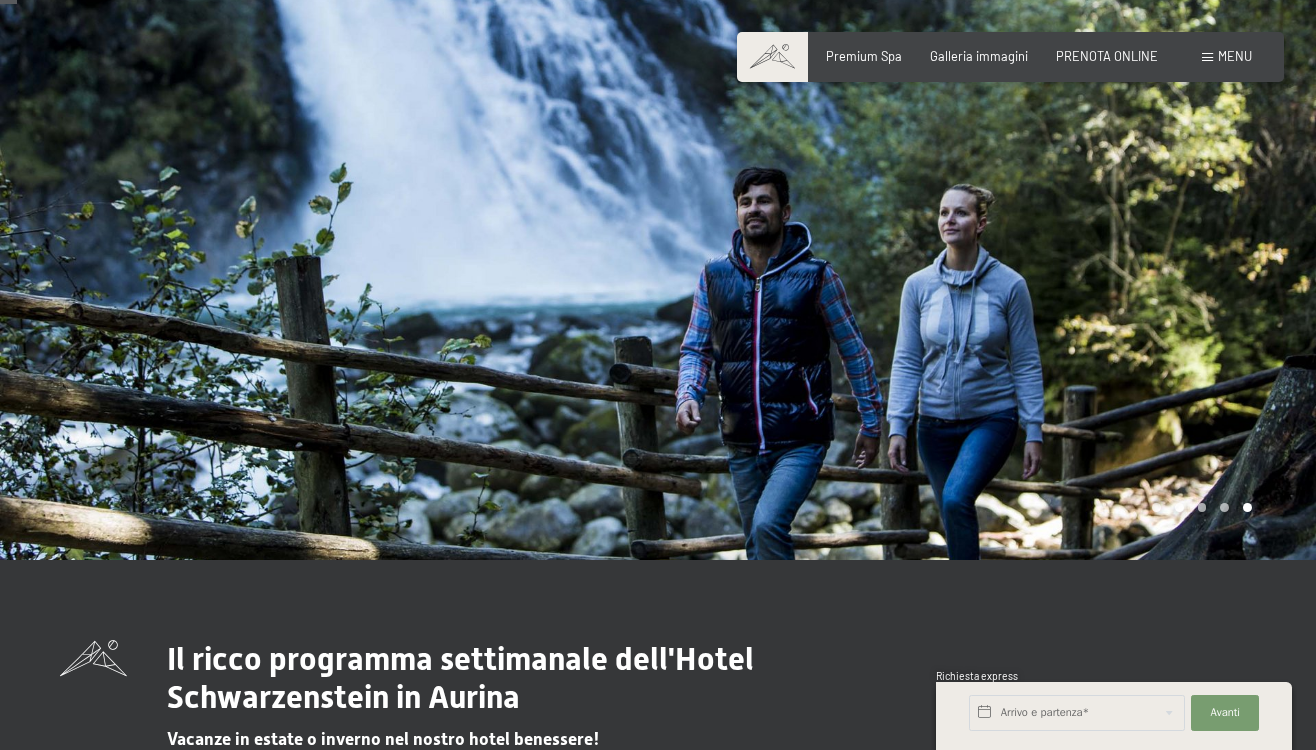 click at bounding box center [987, 235] 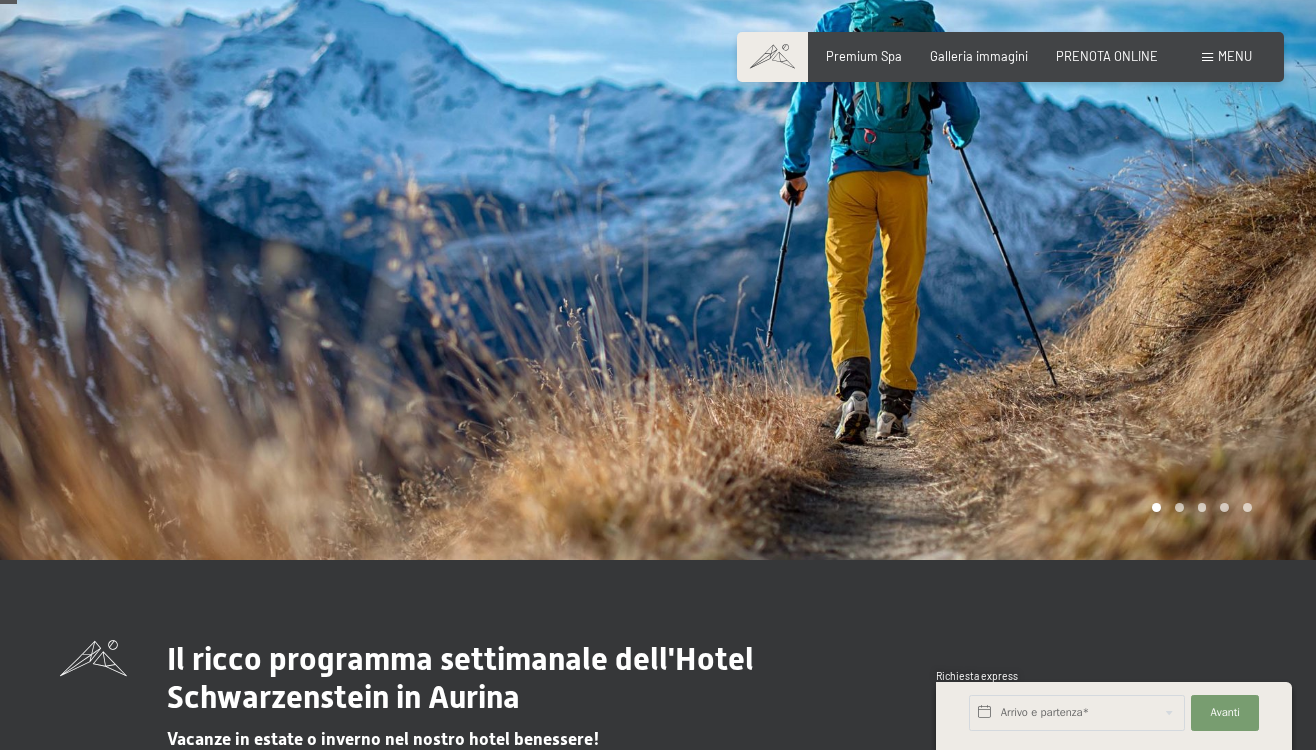 click at bounding box center [987, 235] 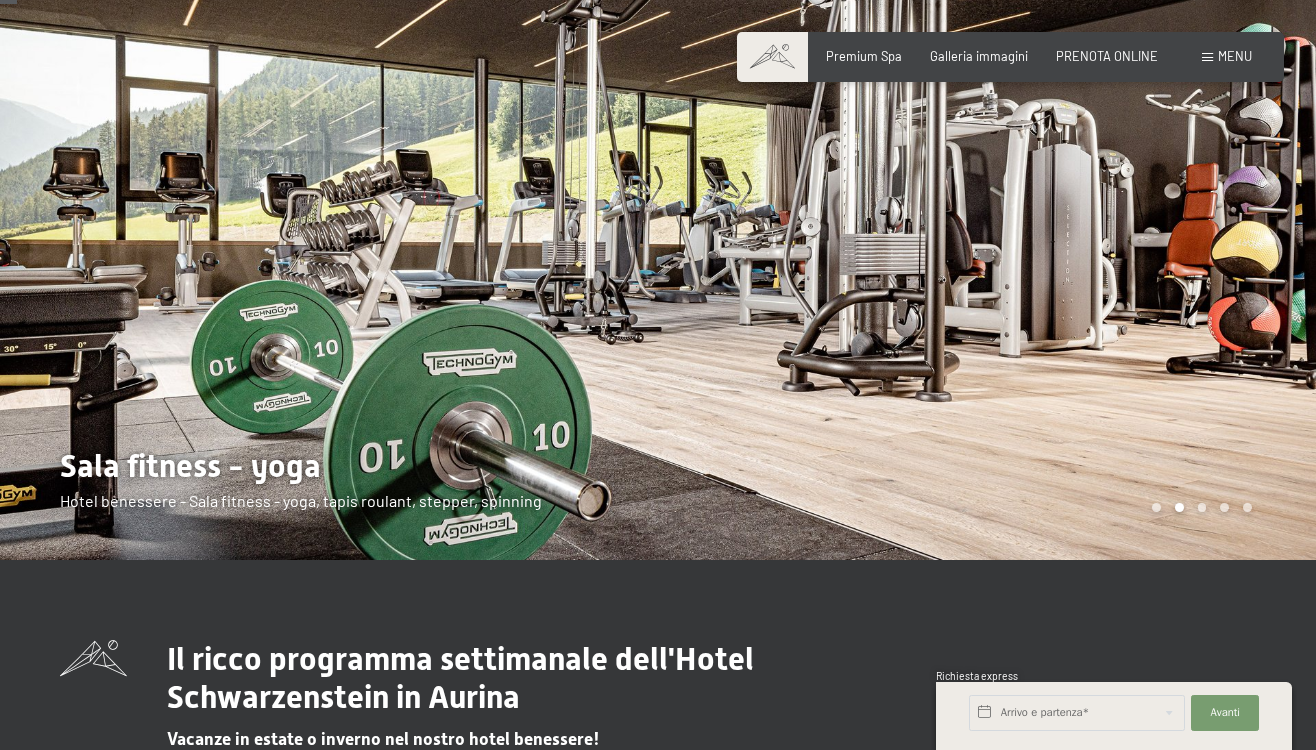 click at bounding box center [329, 235] 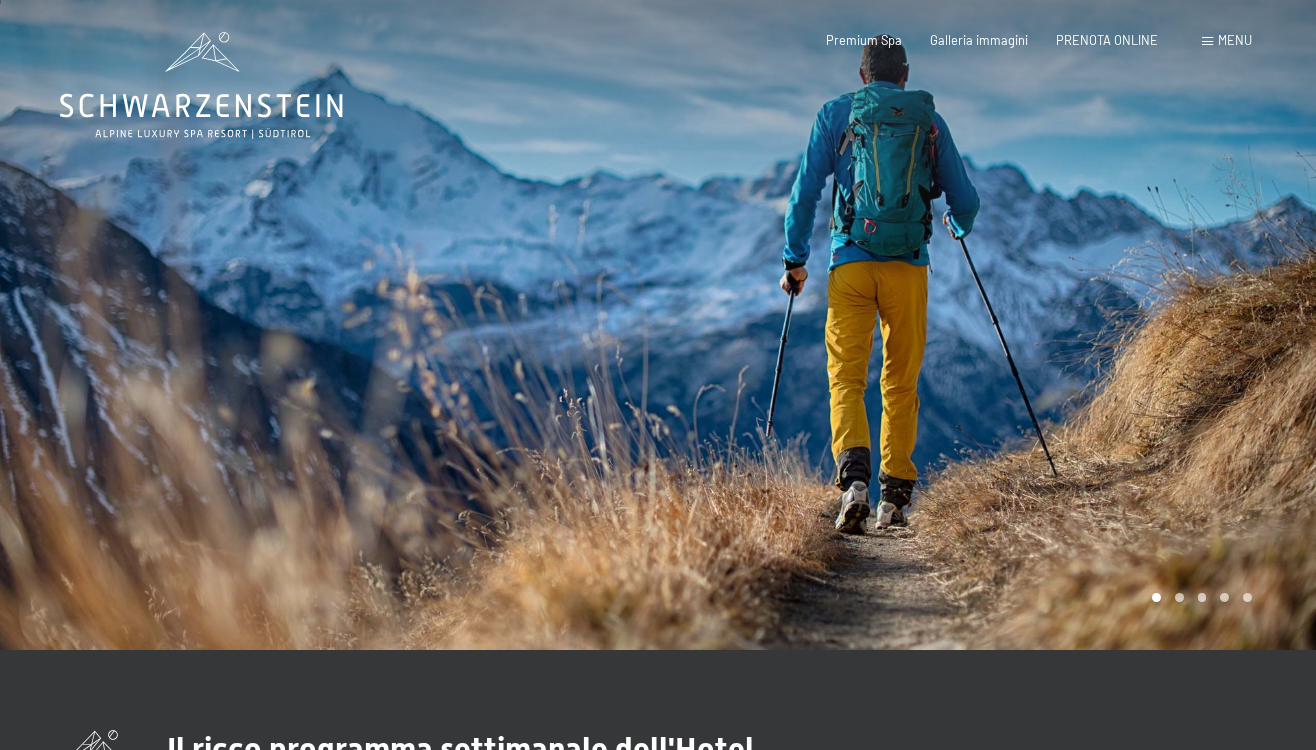 scroll, scrollTop: 1, scrollLeft: 0, axis: vertical 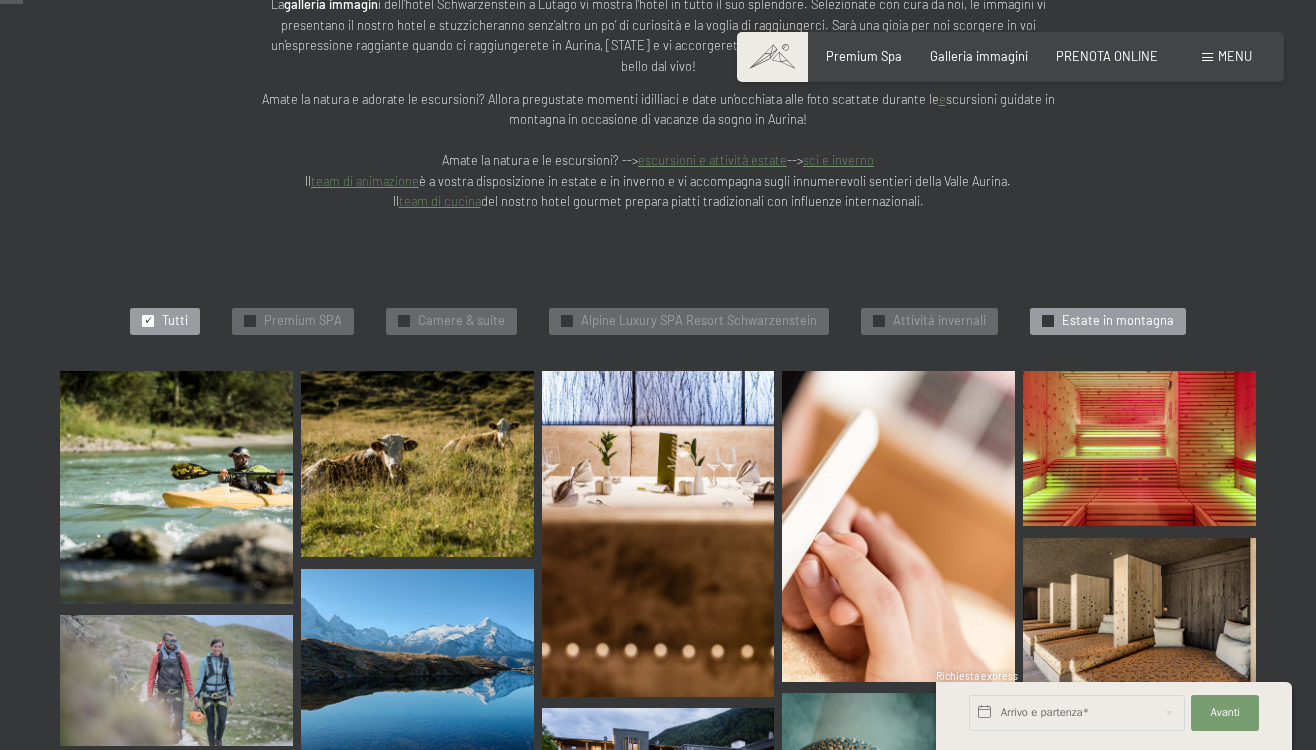 click on "✓       Estate in montagna" at bounding box center [1108, 322] 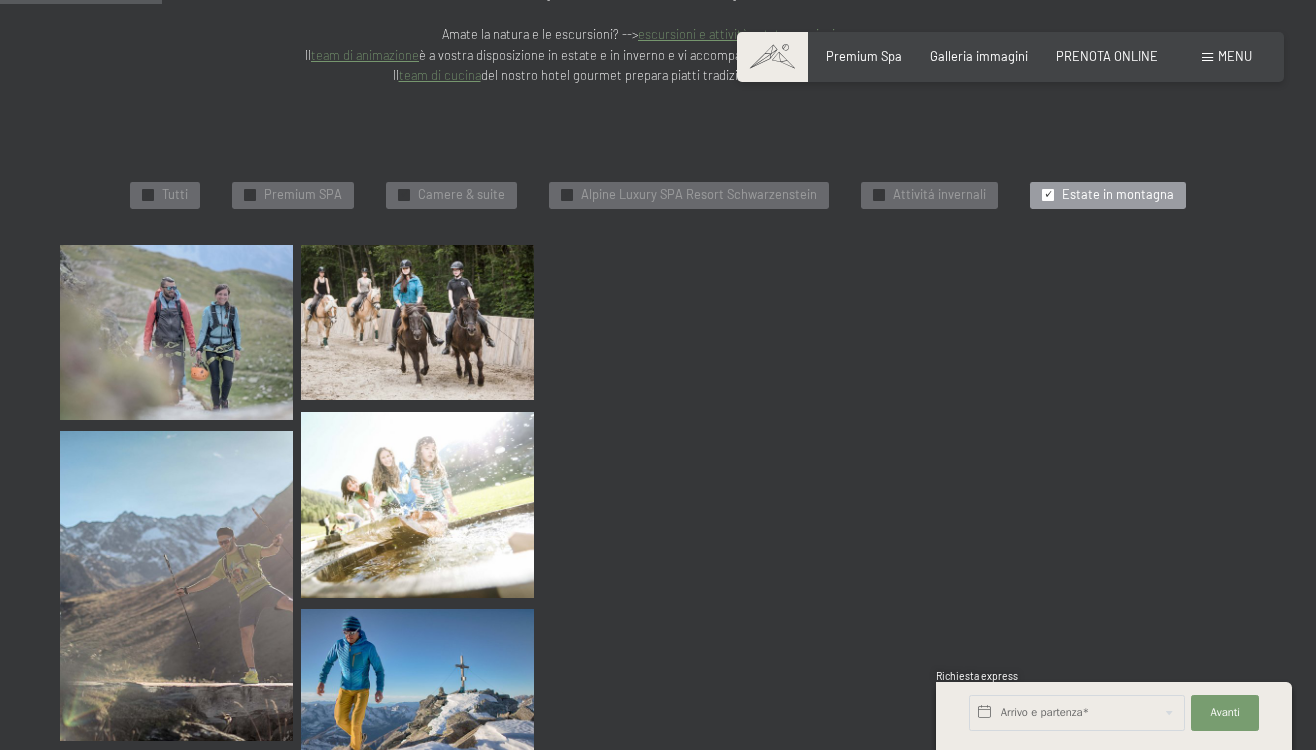scroll, scrollTop: 450, scrollLeft: 0, axis: vertical 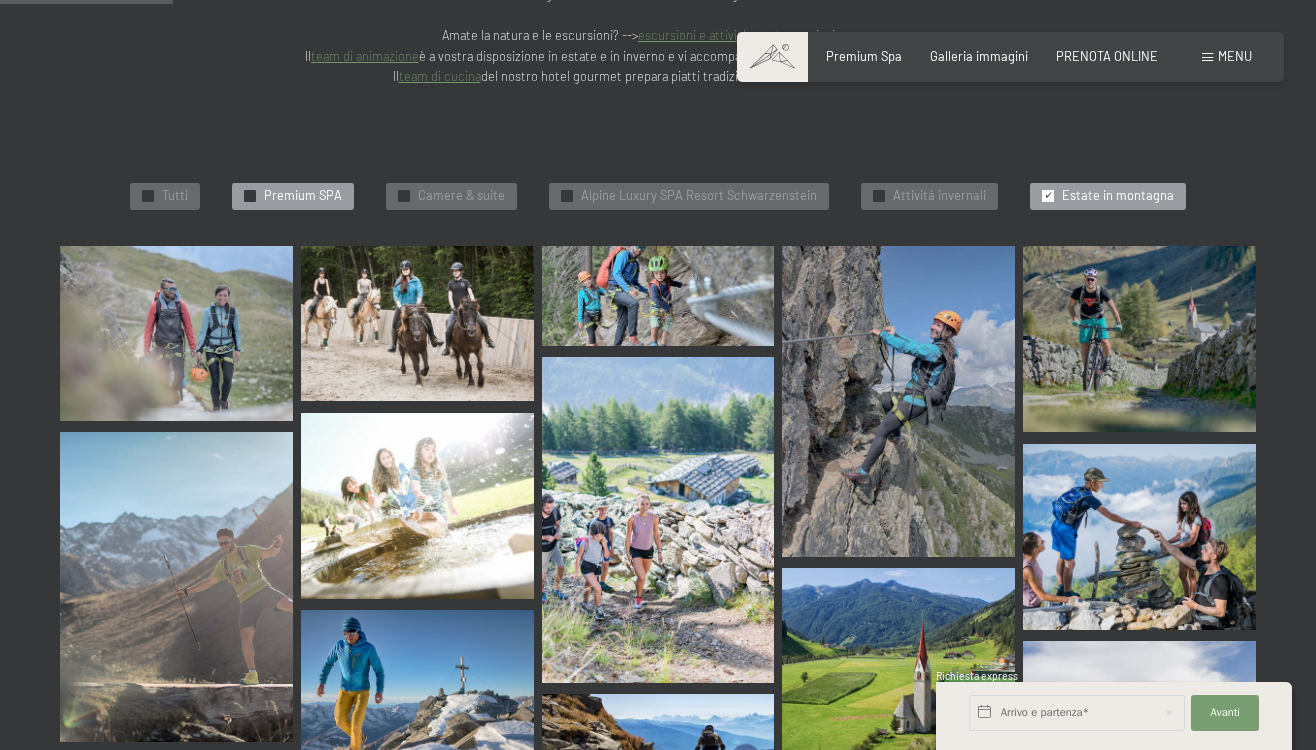 click on "Premium SPA" at bounding box center [303, 196] 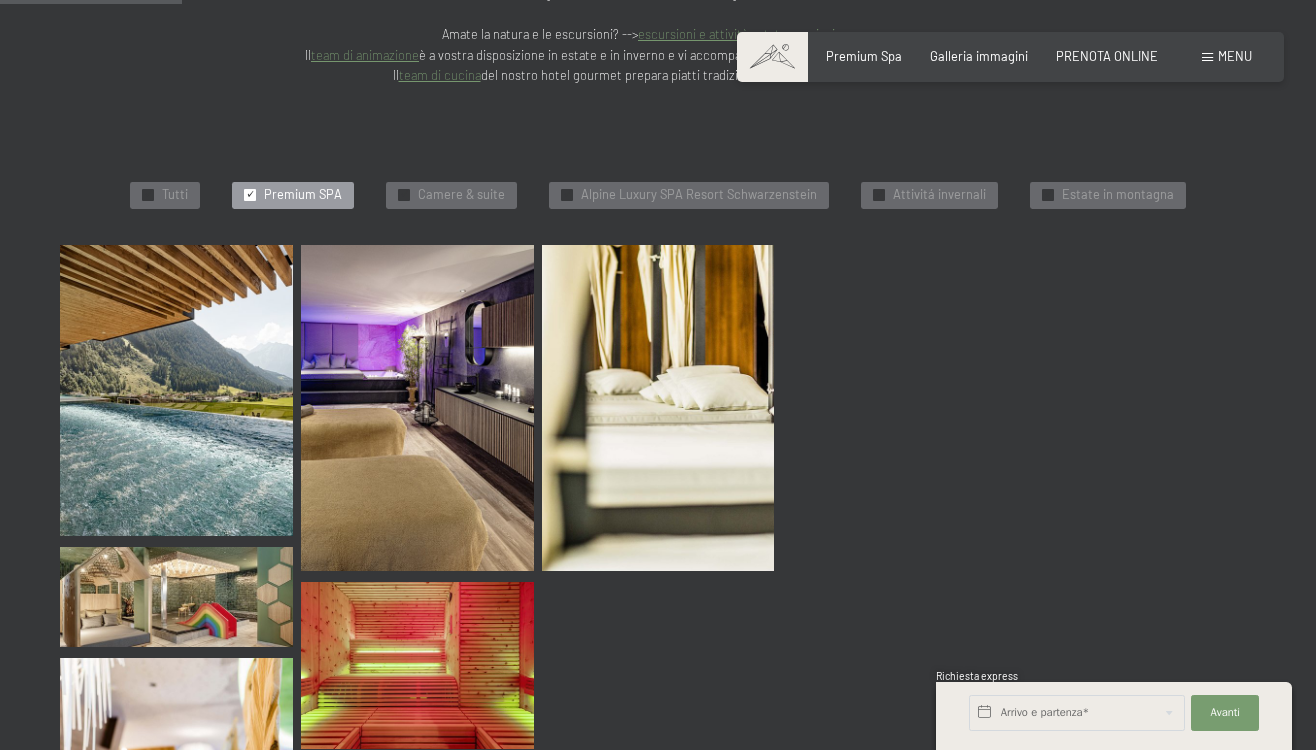 scroll, scrollTop: 450, scrollLeft: 0, axis: vertical 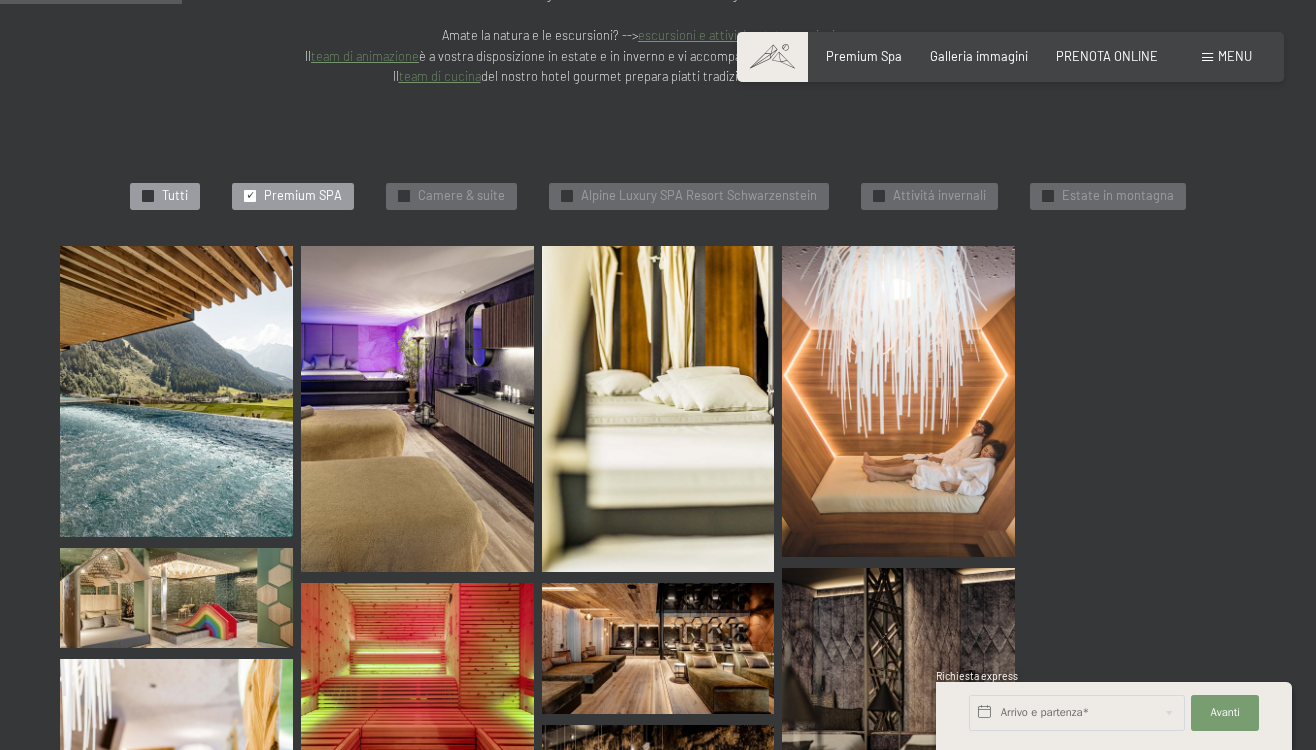 click on "✓       Tutti" at bounding box center (165, 197) 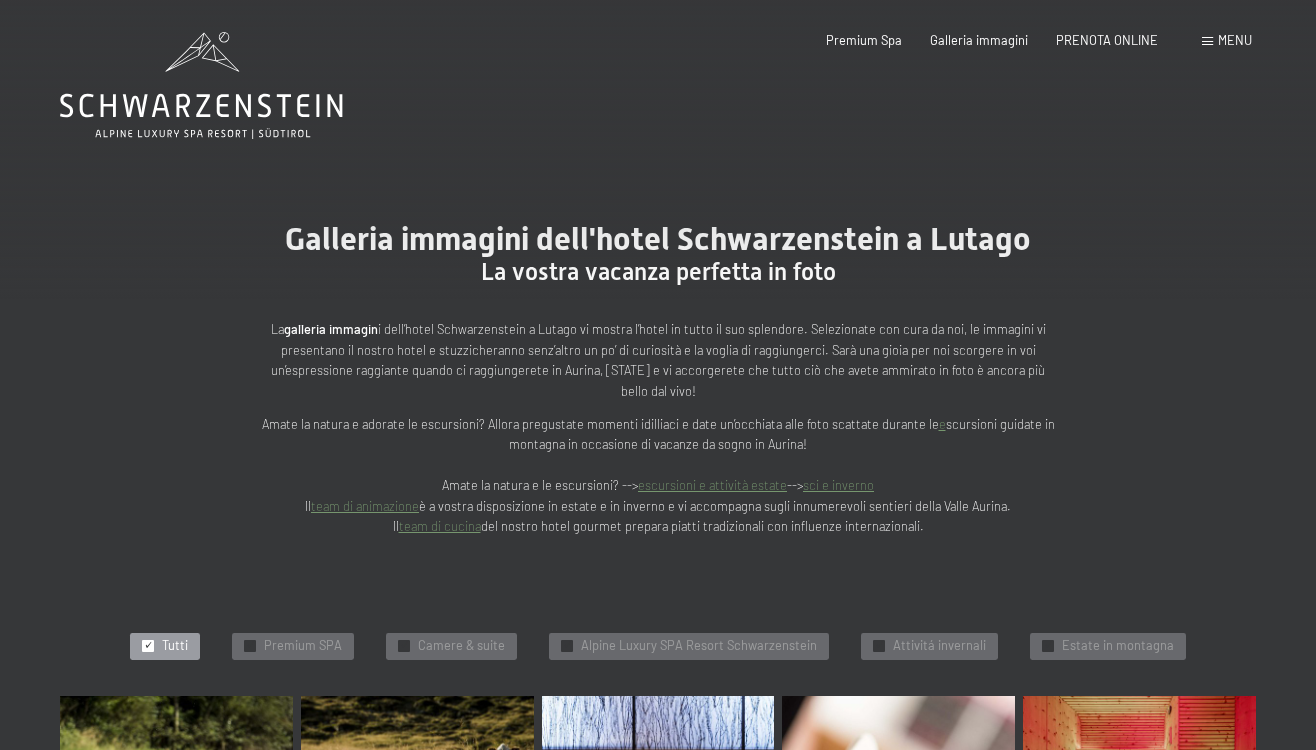 scroll, scrollTop: 0, scrollLeft: 0, axis: both 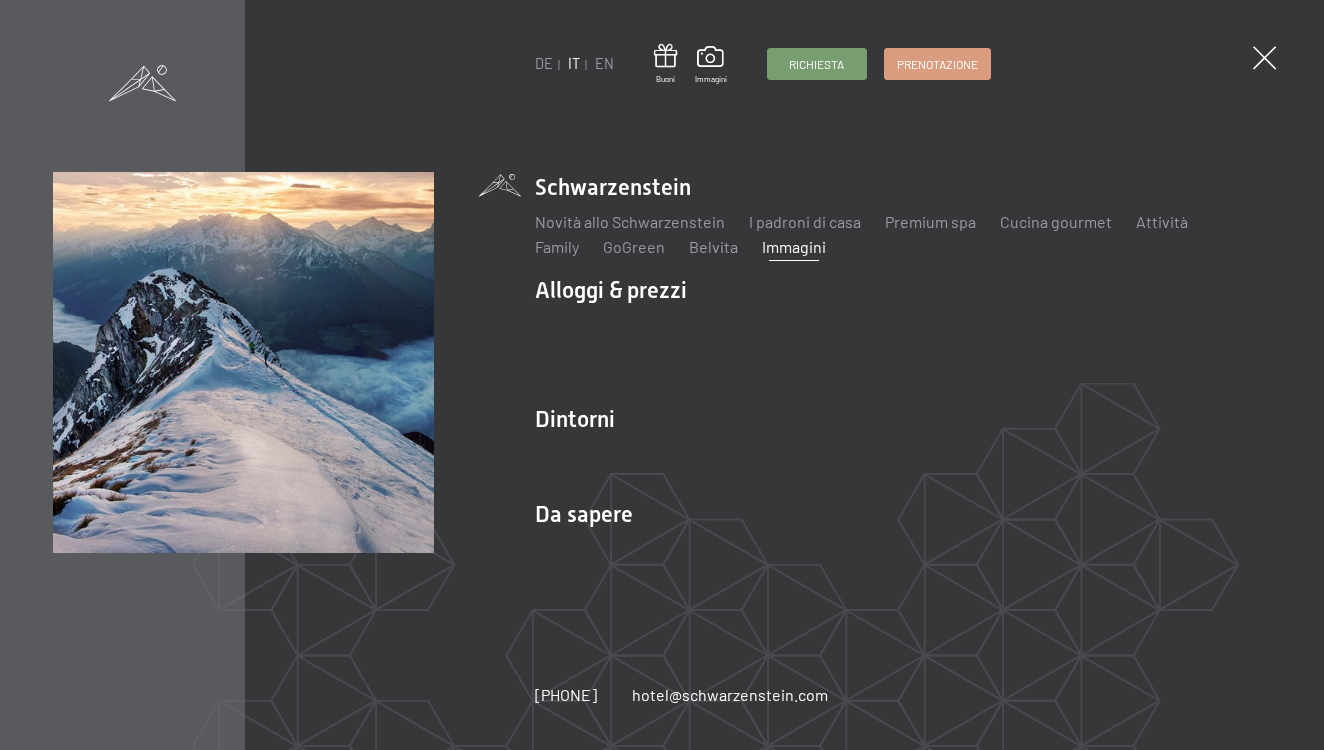 click on "DE         IT         EN                Buoni             Immagini               Richiesta           Prenotazione                    DE         IT         EN                       Schwarzenstein           Novità allo Schwarzenstein         I padroni di casa         Premium spa         Cucina gourmet         Attività         Programma settimanale         Immagini             Family         GoGreen         Belvita         Immagini                     Alloggi & prezzi           Servizi inclusi         Camere & prezzi         Lista             Offerte         Lista             Prezzi per famiglie         Prezzi trattmenti         Premi ospiti fedeli         Richiesta         Prenotazione         Condizioni generali         Buoni         Idee regalo         App. Luxegg                     Dintorni           Aurina         Ski & Winter         Sci         Scuola di sci             Trekking in estate         Escursioni         Bici" at bounding box center [662, 375] 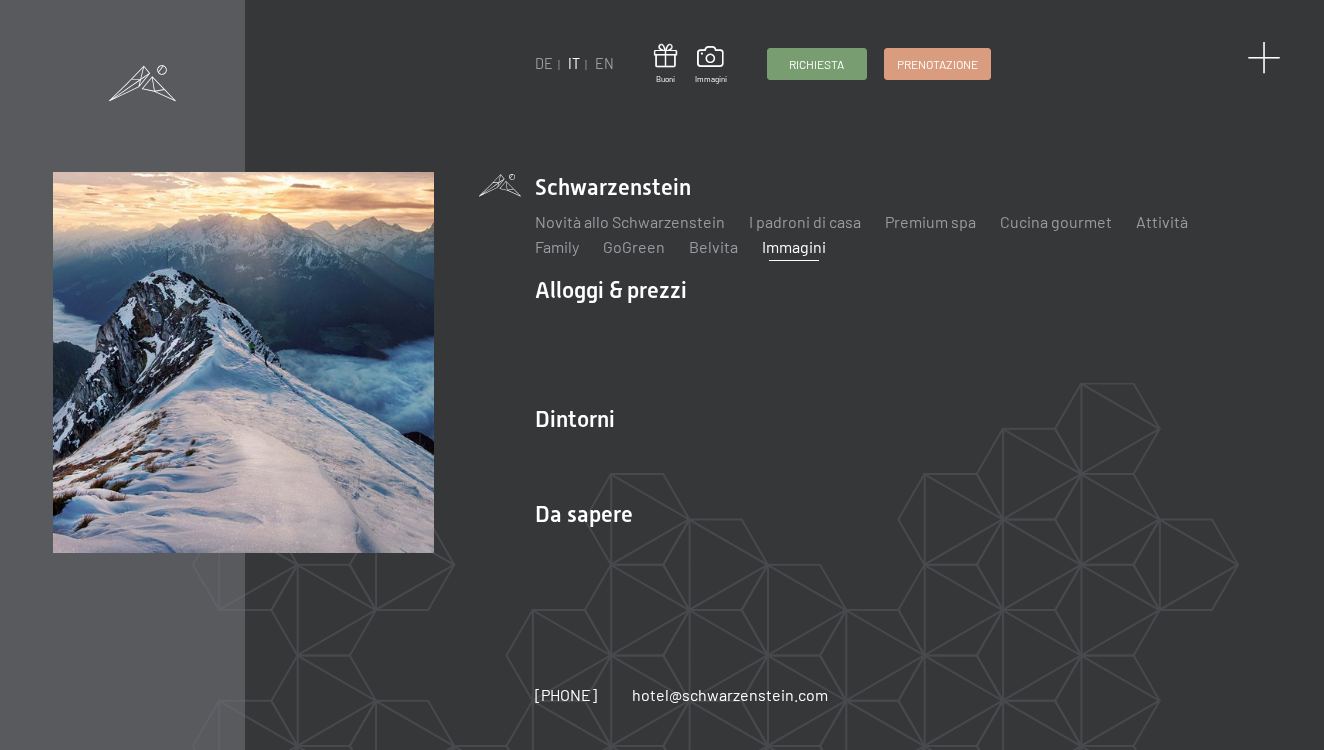 click at bounding box center [1263, 58] 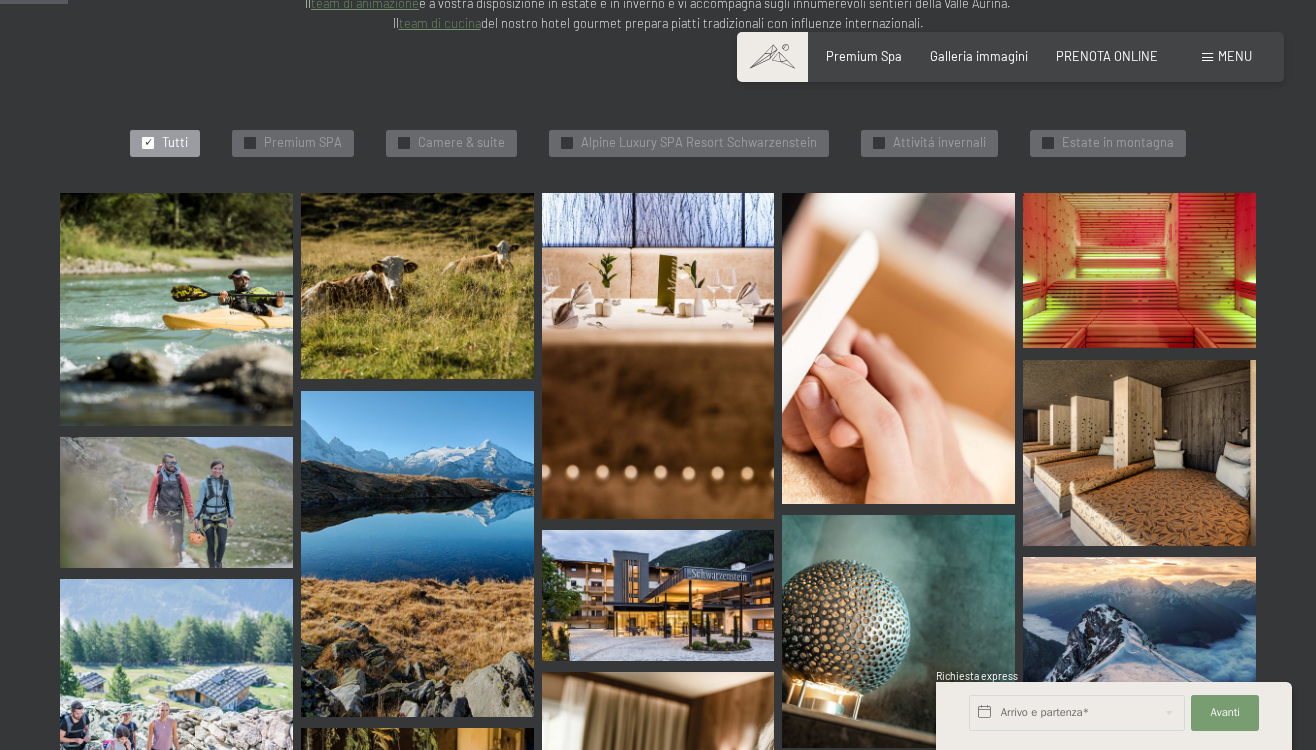 scroll, scrollTop: 504, scrollLeft: 0, axis: vertical 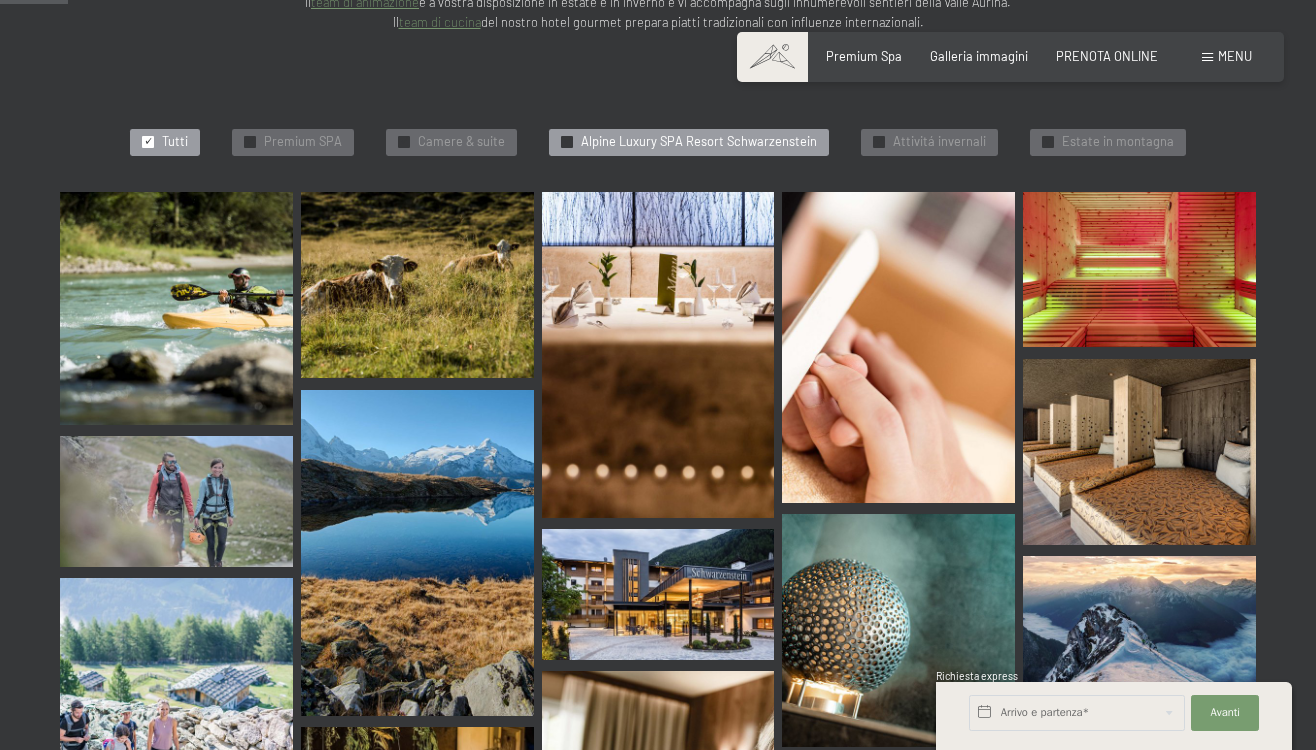 click on "Alpine Luxury SPA Resort Schwarzenstein" at bounding box center [699, 142] 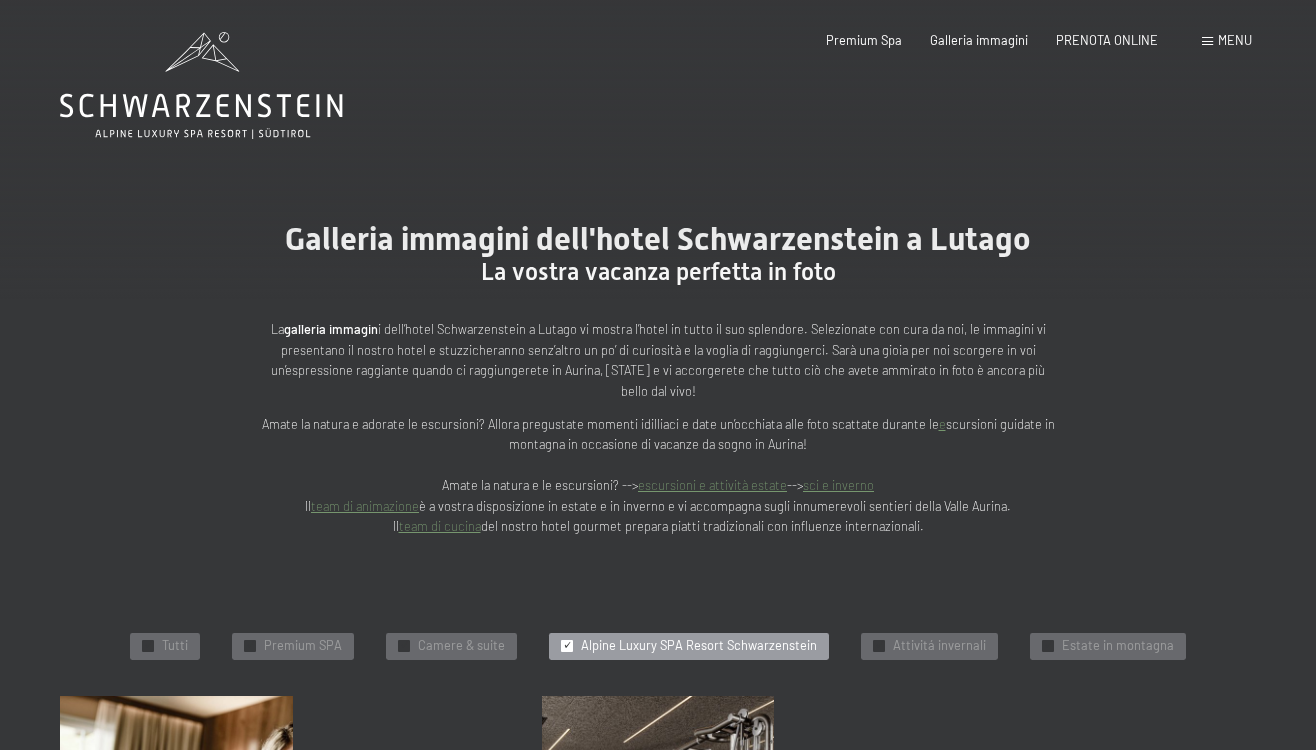 scroll, scrollTop: 0, scrollLeft: 0, axis: both 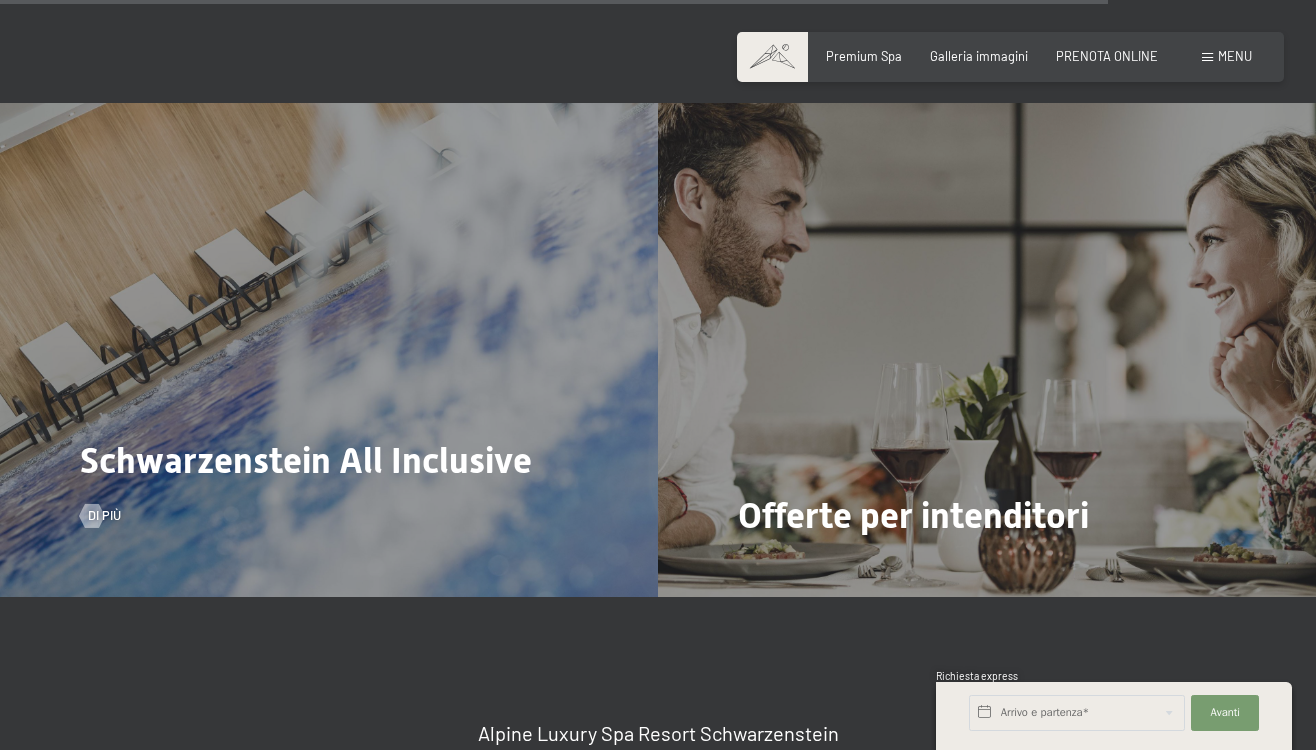 click on "Schwarzenstein All Inclusive Di più" at bounding box center [329, 350] 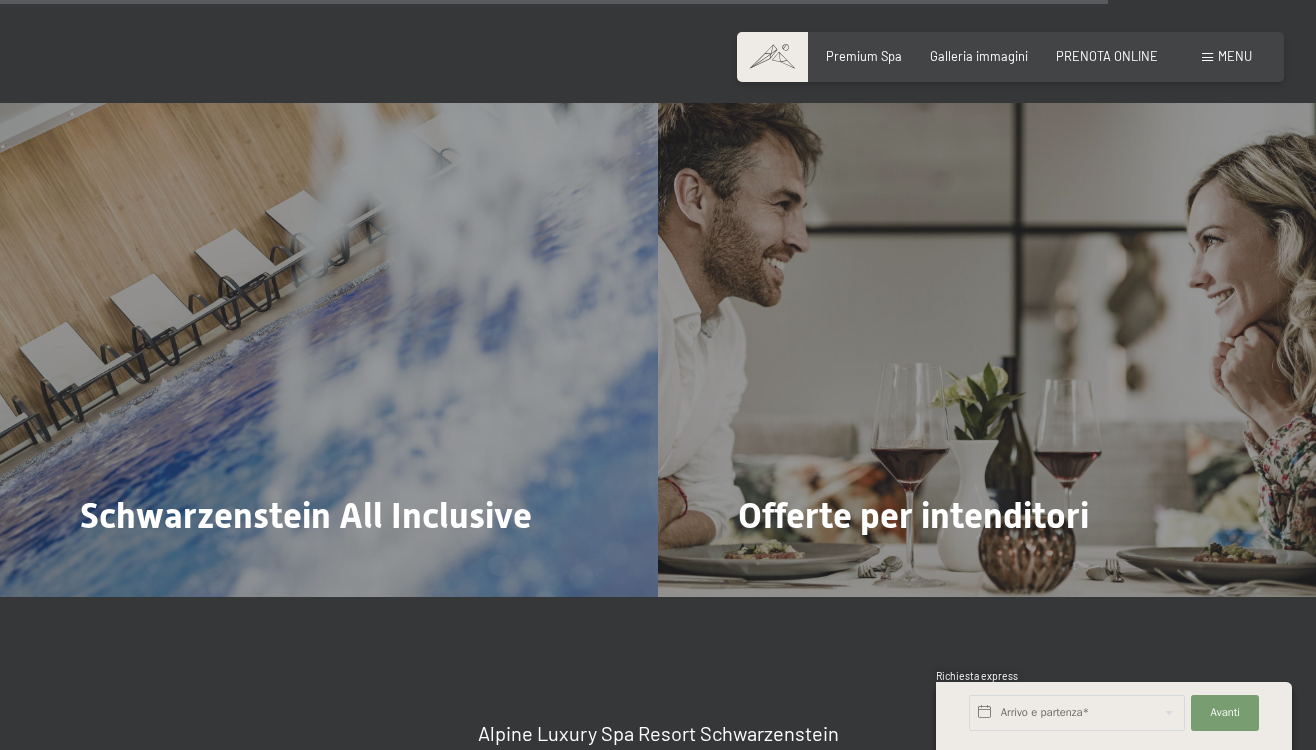 click on "Consenso marketing*" at bounding box center [531, 432] 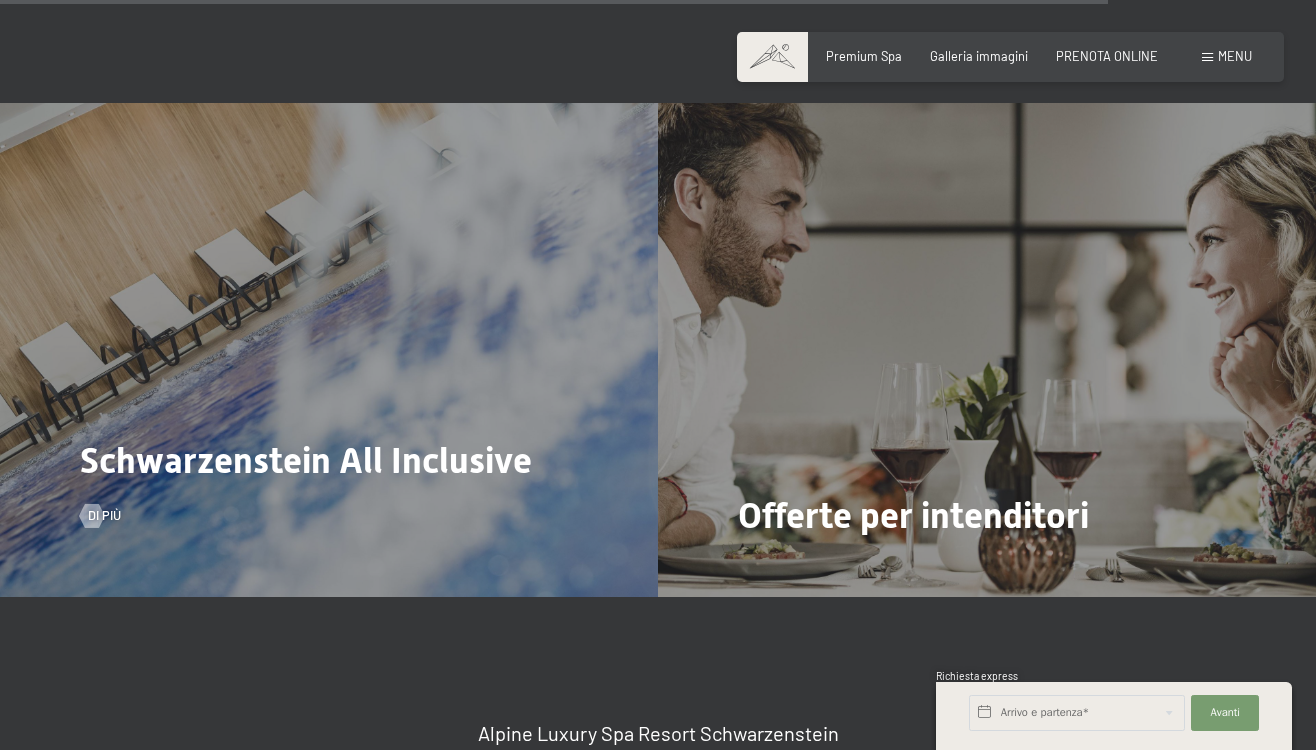 click on "Schwarzenstein All Inclusive Di più" at bounding box center (329, 350) 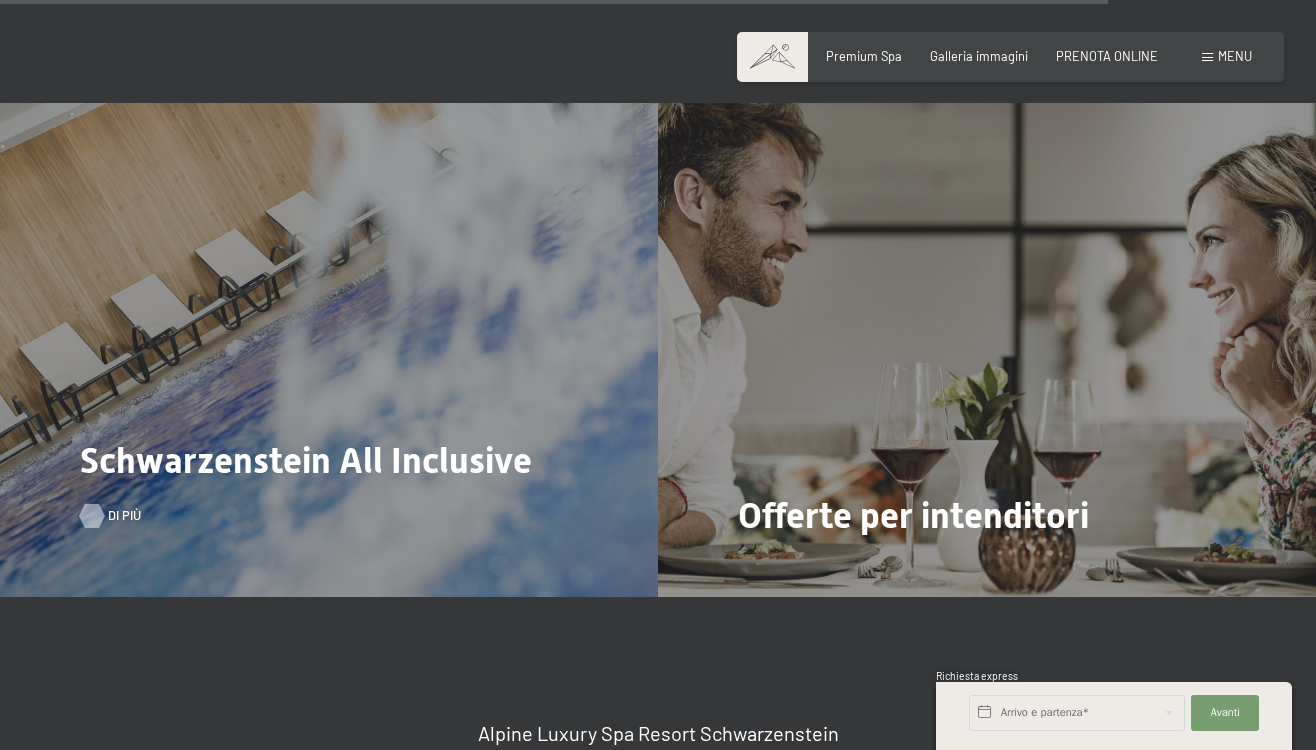 click on "Di più" at bounding box center (100, 516) 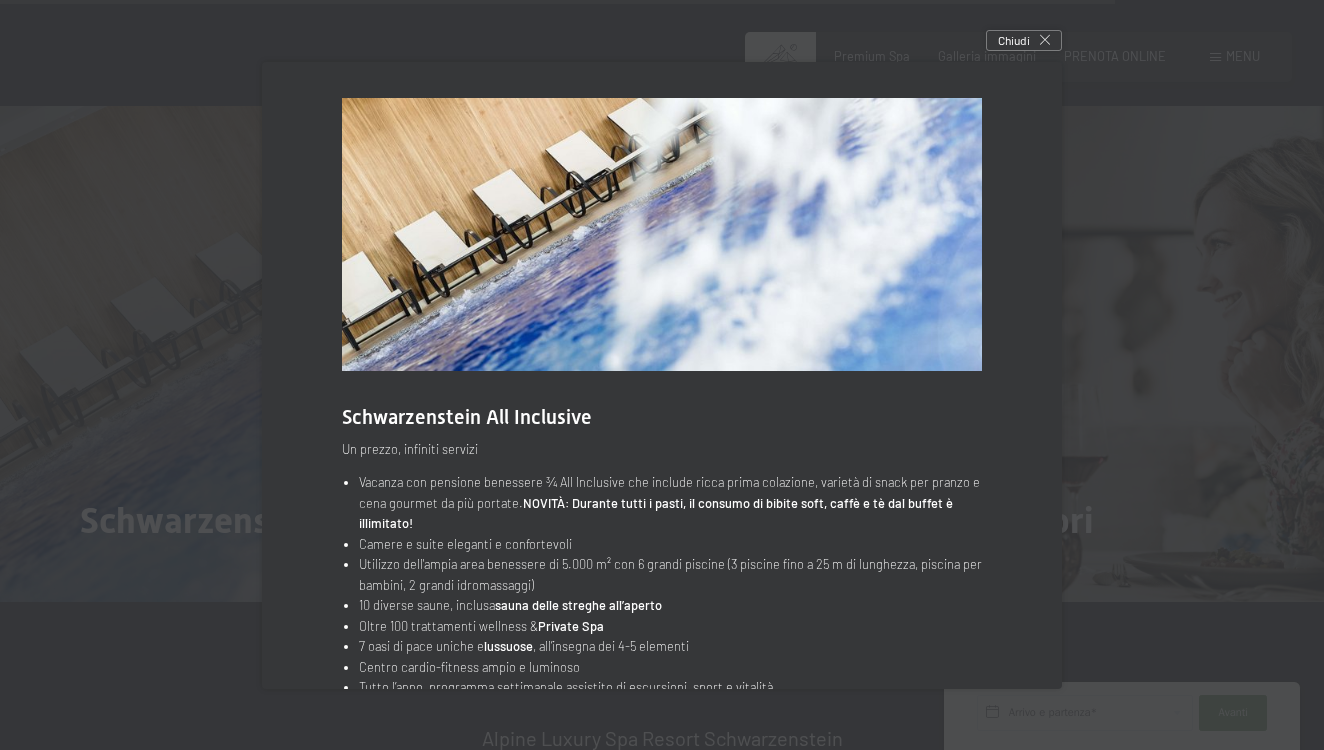 click at bounding box center [662, 375] 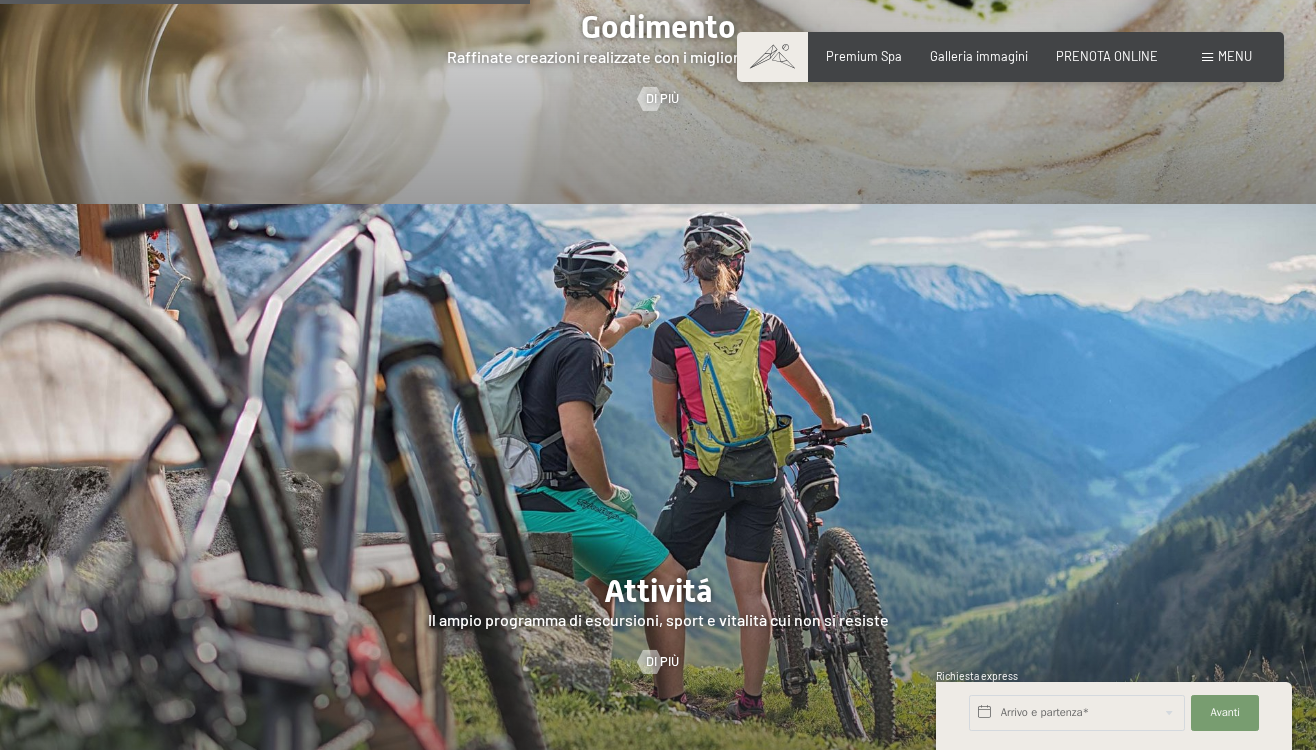 scroll, scrollTop: 3041, scrollLeft: 0, axis: vertical 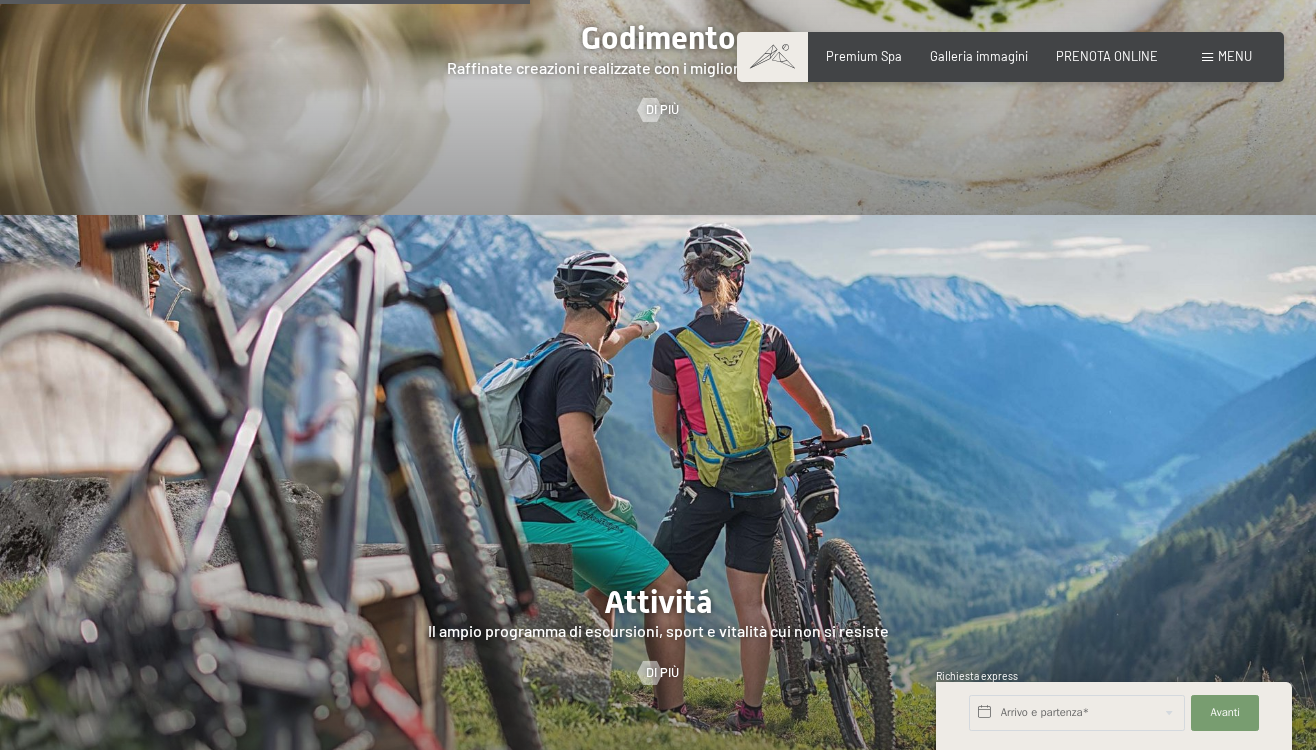 click at bounding box center (658, 496) 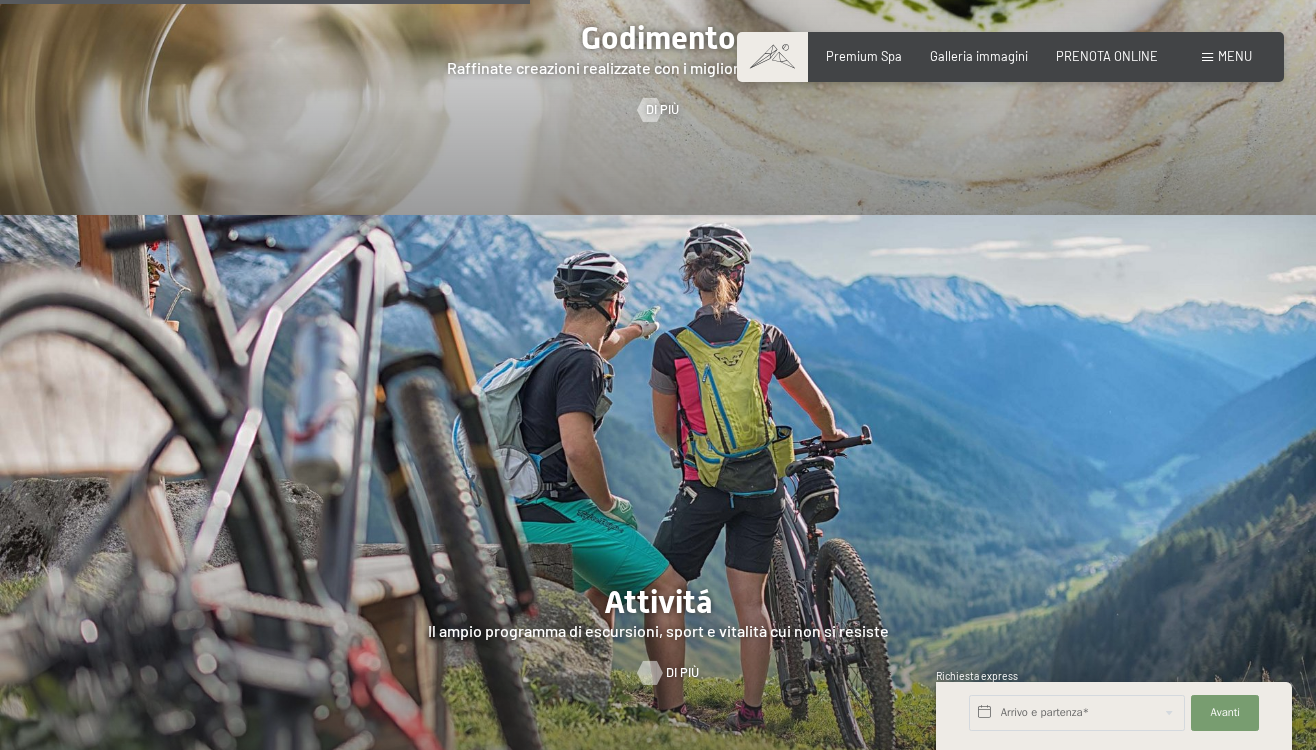 click on "Di più" at bounding box center (682, 673) 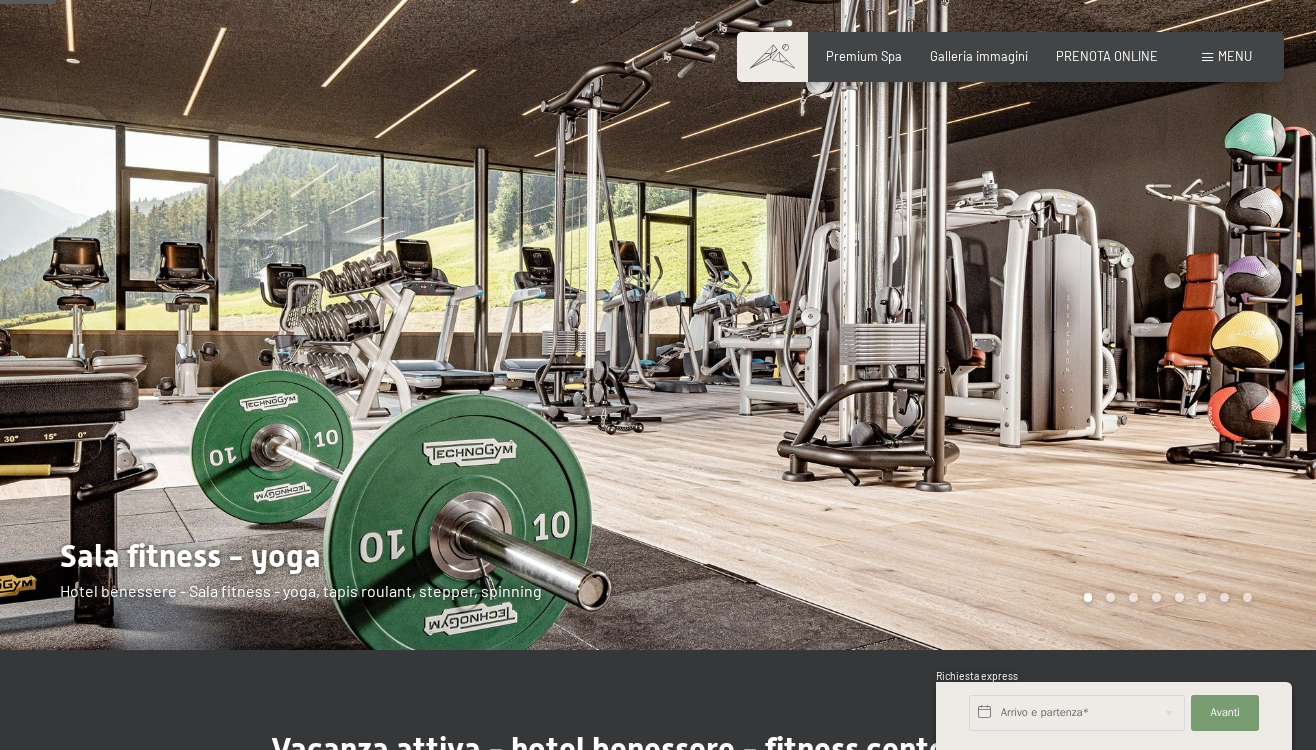 scroll, scrollTop: 207, scrollLeft: 0, axis: vertical 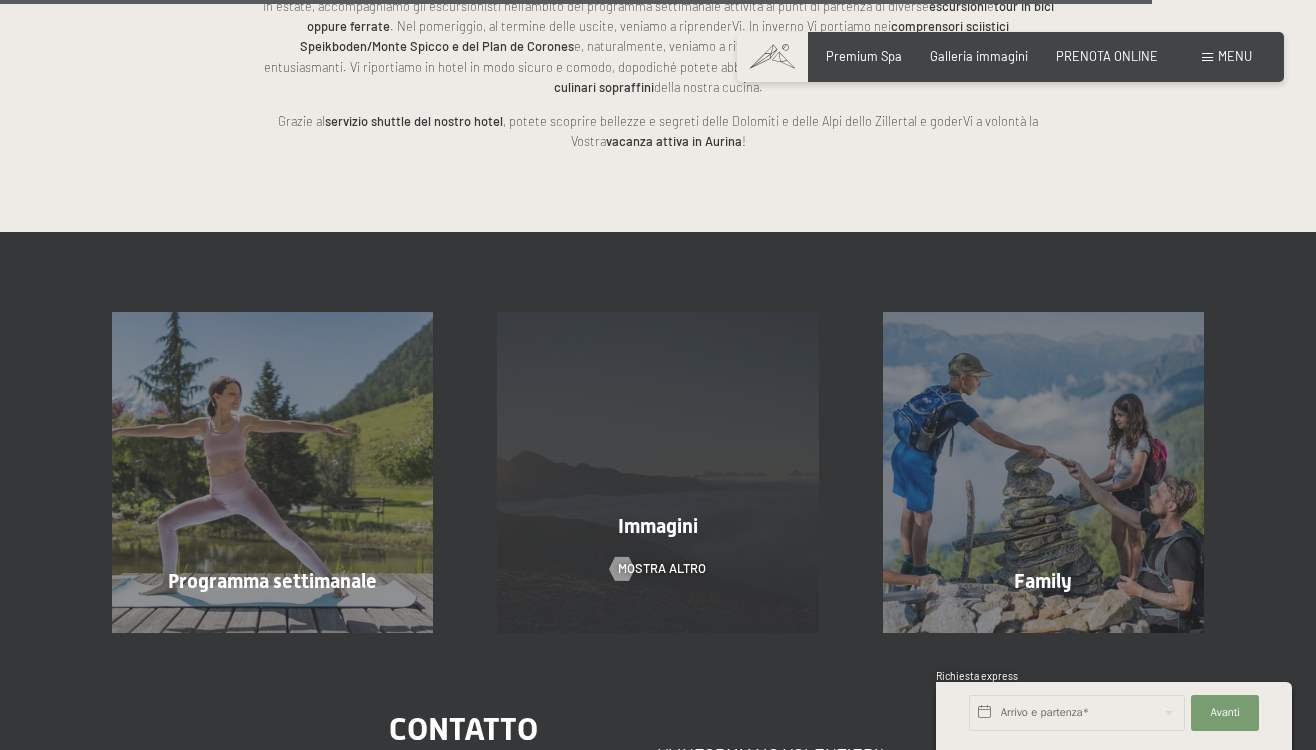 click on "Immagini           mostra altro" at bounding box center (657, 472) 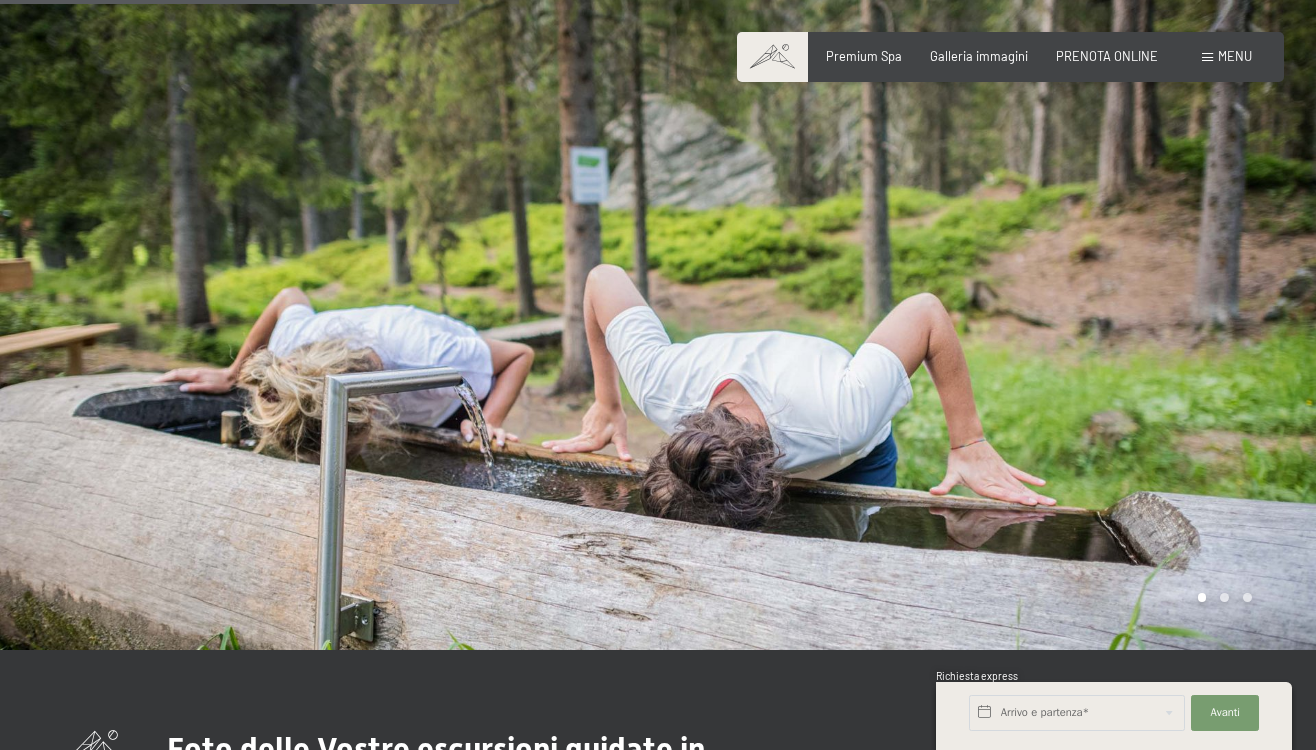 scroll, scrollTop: 834, scrollLeft: 0, axis: vertical 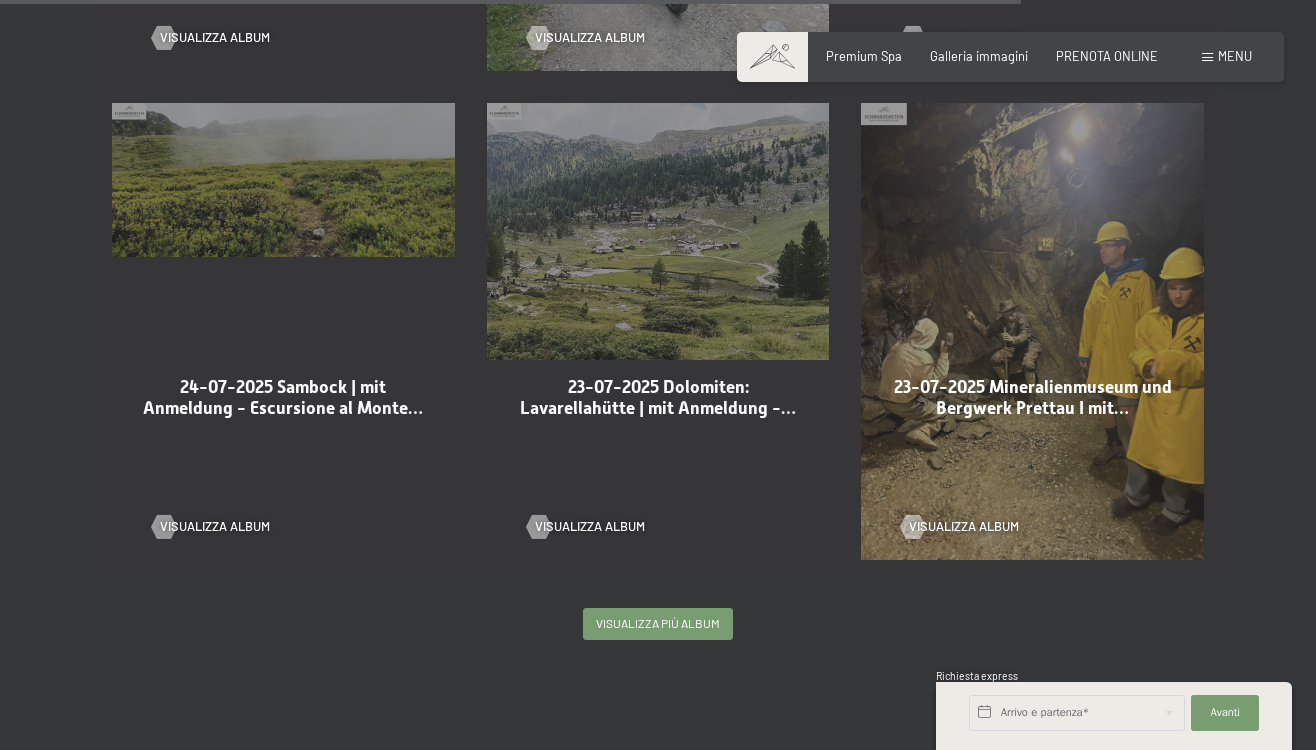 click on "Visualizza più album" at bounding box center (658, 624) 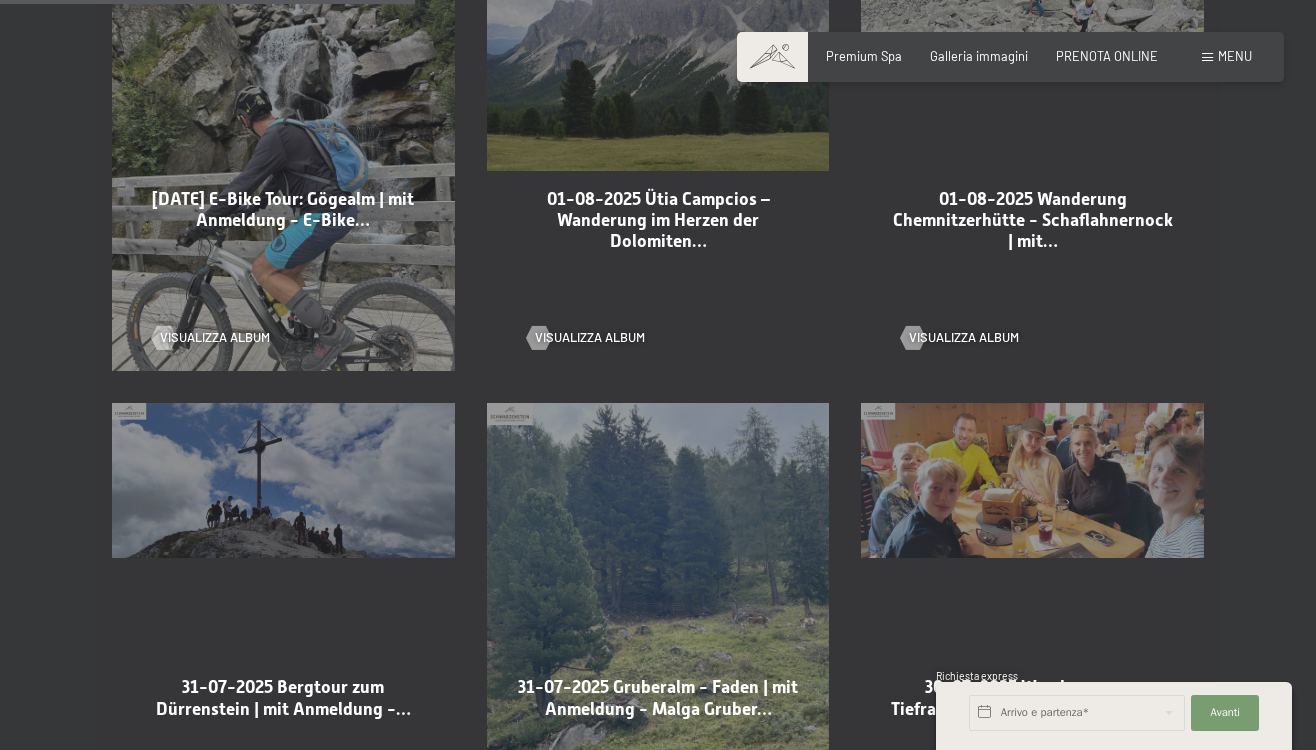 scroll, scrollTop: 668, scrollLeft: 0, axis: vertical 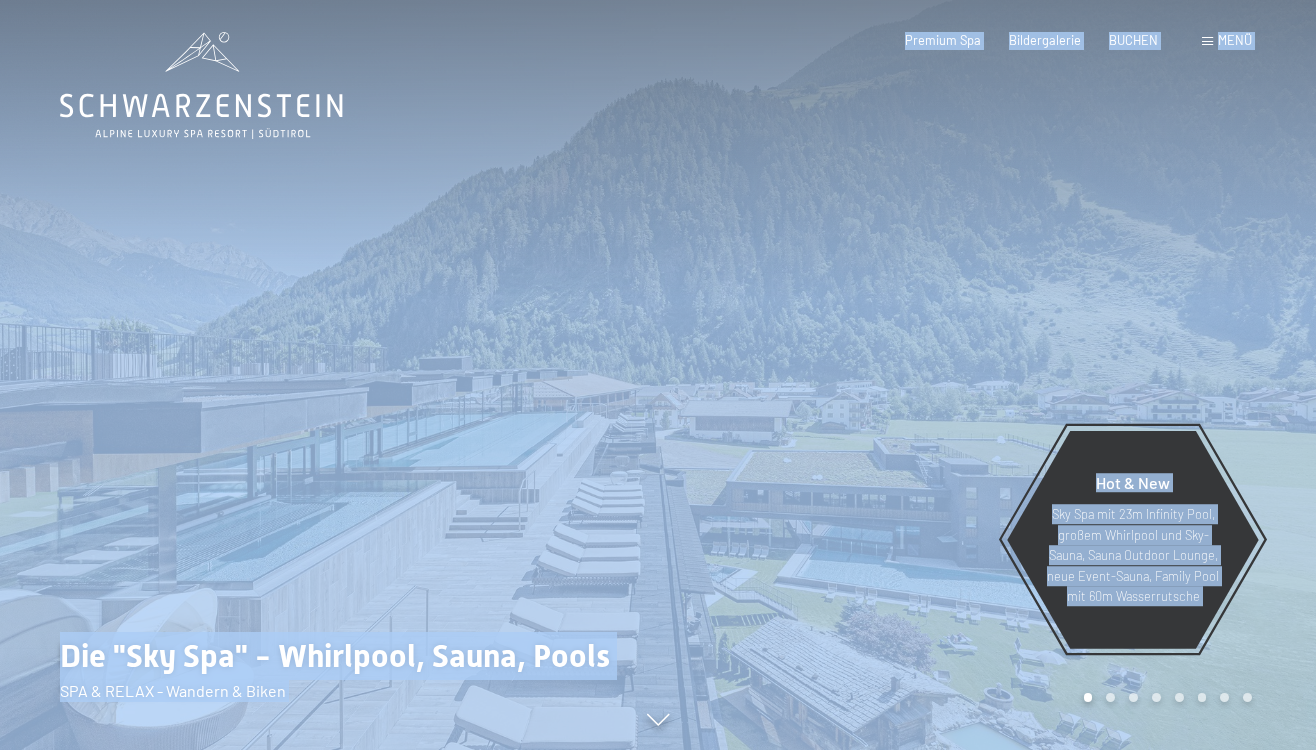 drag, startPoint x: 121, startPoint y: 97, endPoint x: 301, endPoint y: 103, distance: 180.09998 